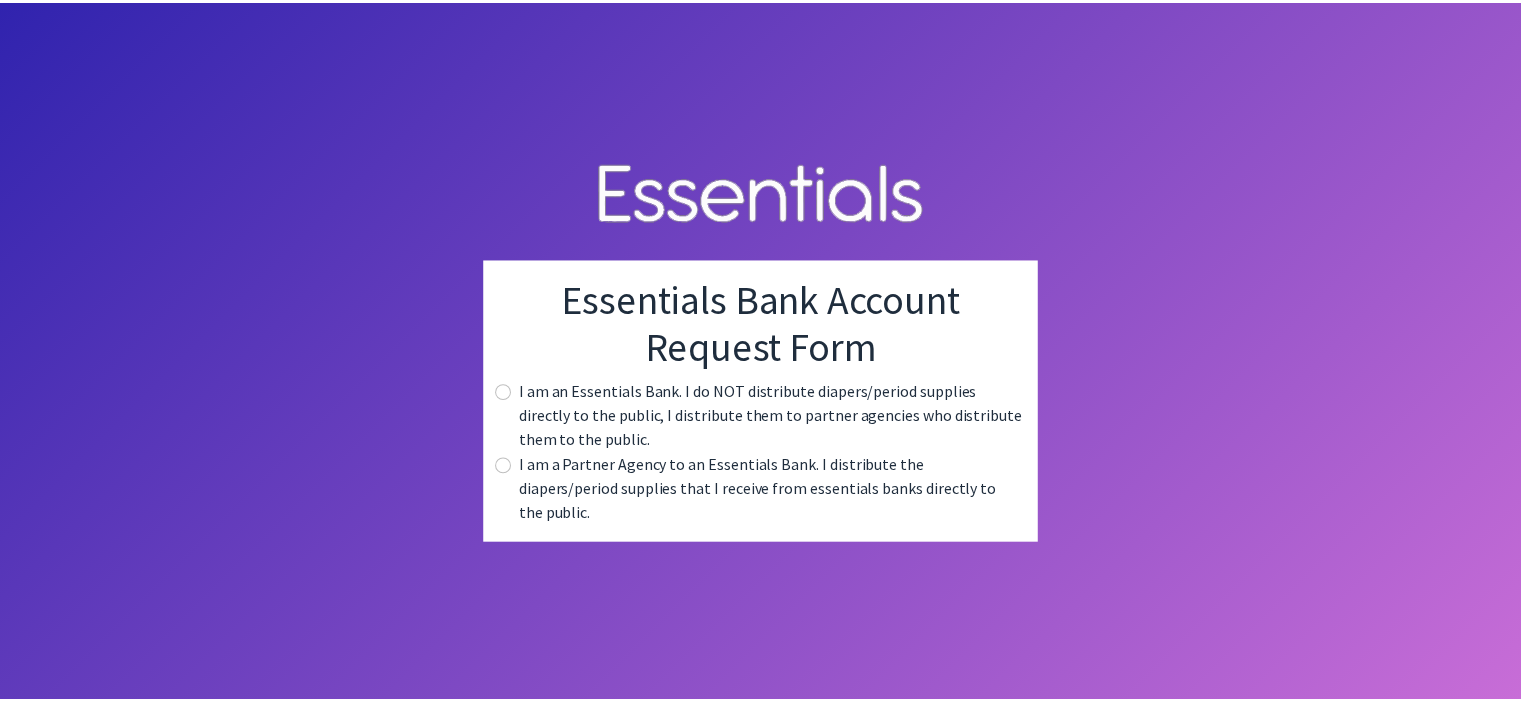 scroll, scrollTop: 0, scrollLeft: 0, axis: both 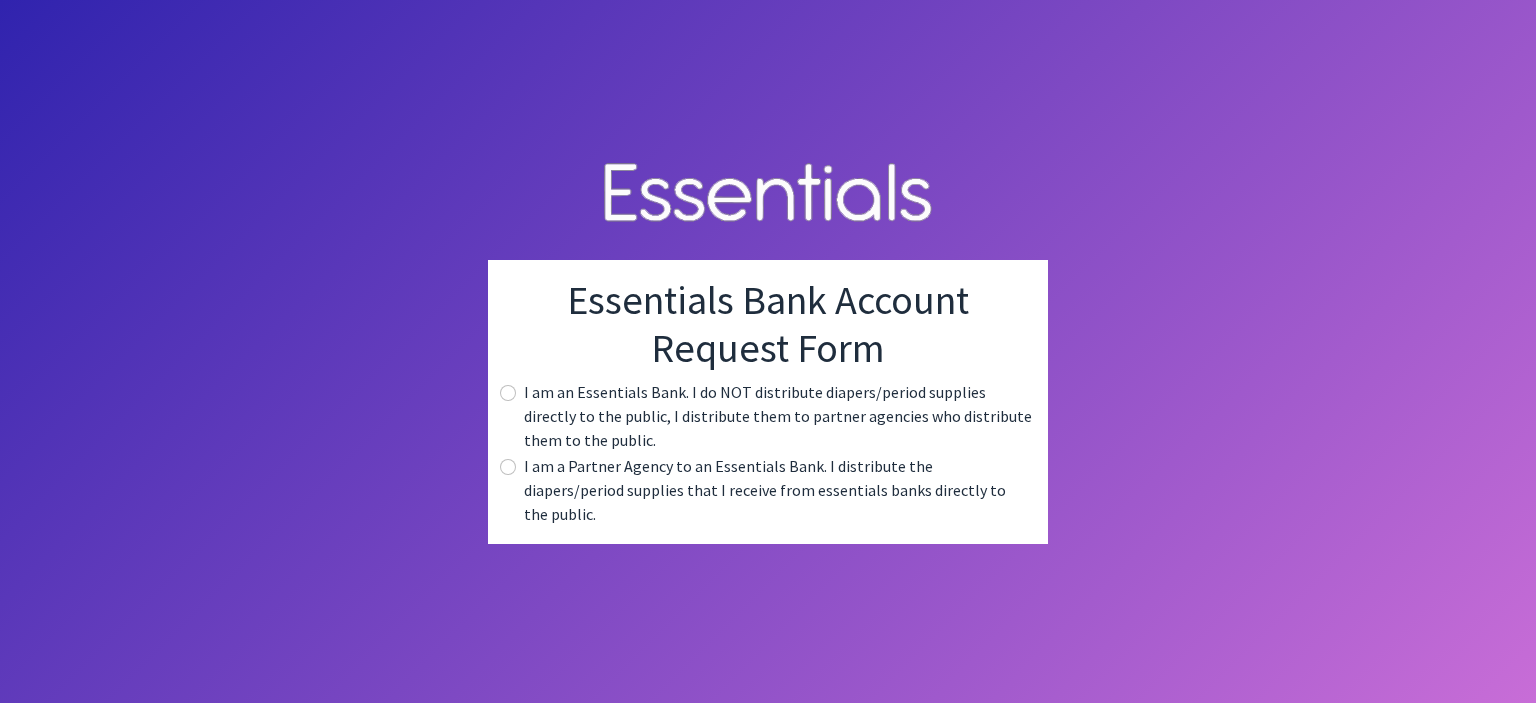 click on "I am a Partner Agency to an Essentials Bank. I distribute the diapers/period supplies that I receive from essentials banks directly to the public." at bounding box center (768, 490) 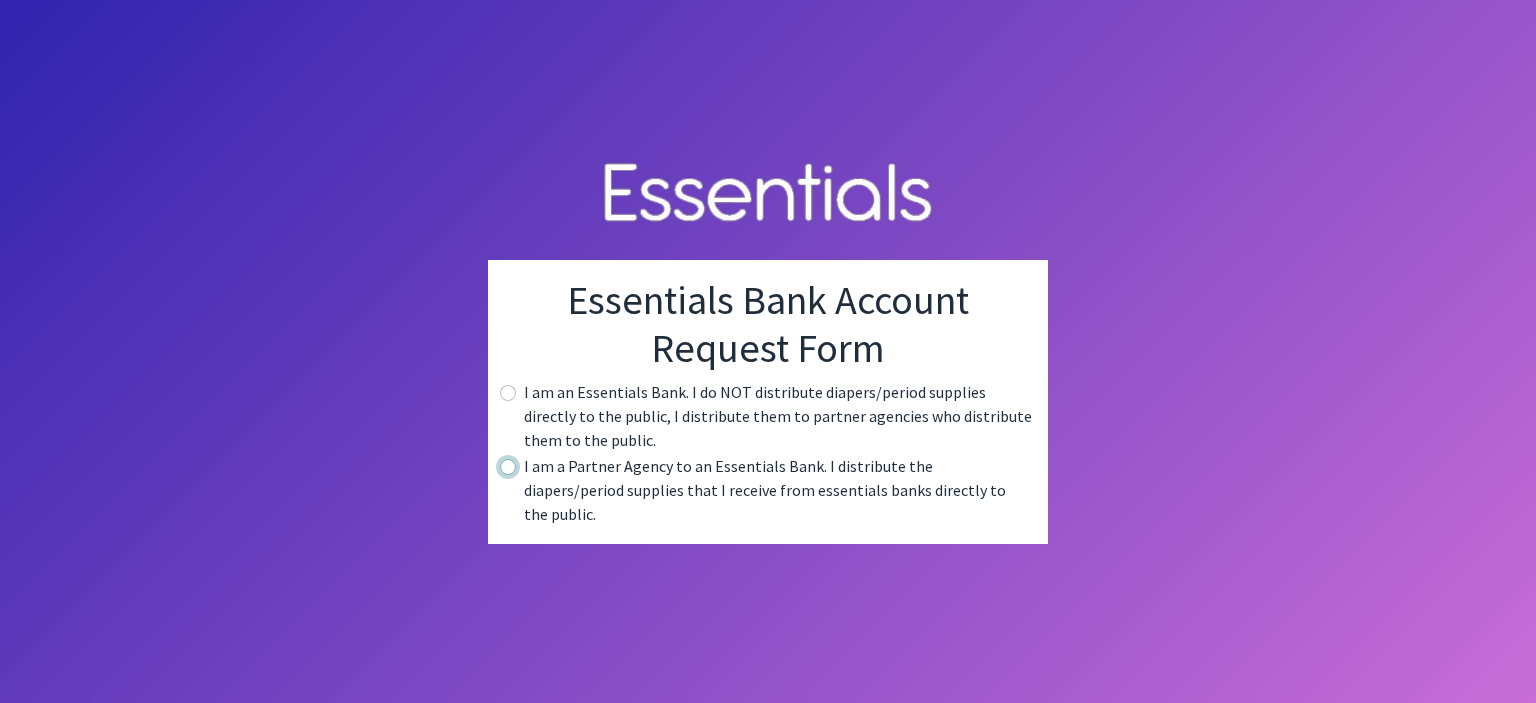 click at bounding box center (508, 467) 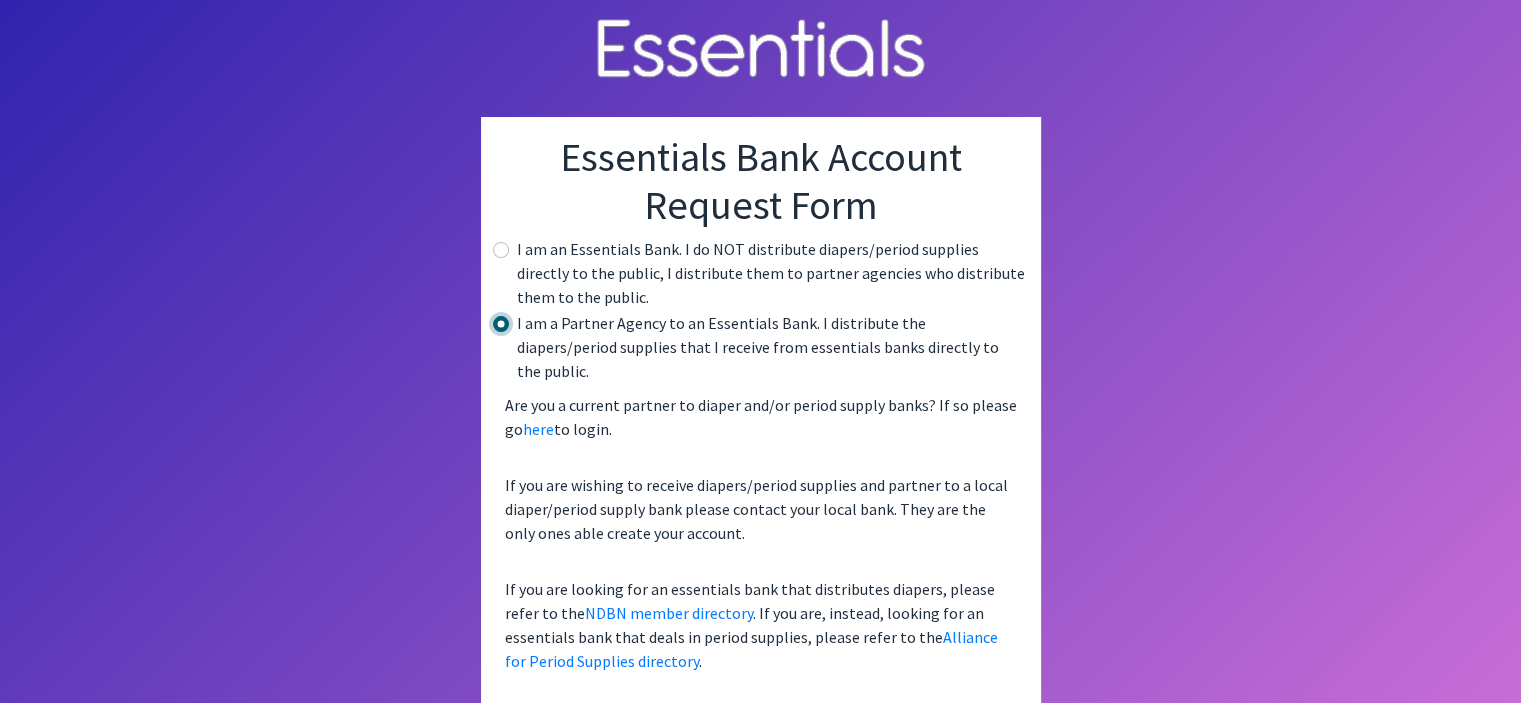 scroll, scrollTop: 2, scrollLeft: 0, axis: vertical 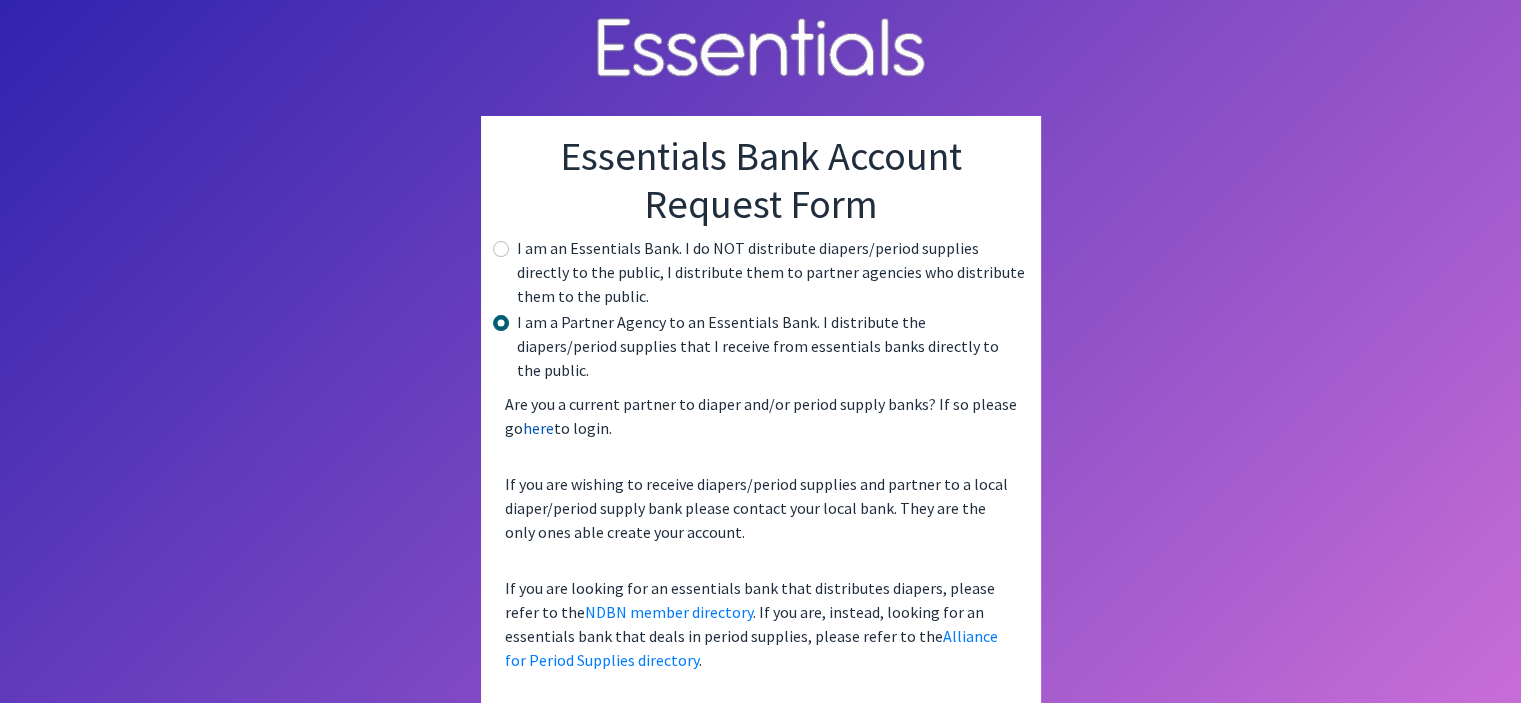 click on "here" at bounding box center [538, 428] 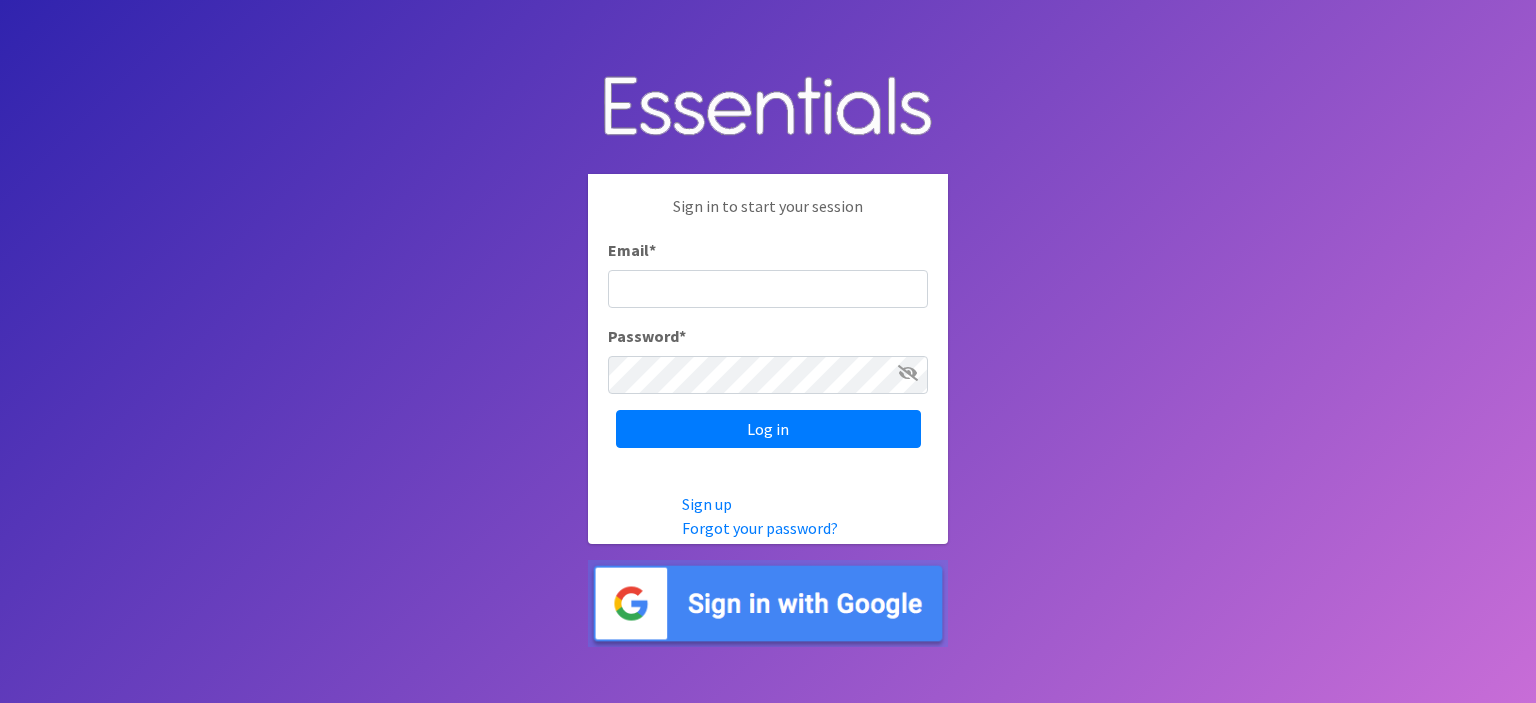 scroll, scrollTop: 0, scrollLeft: 0, axis: both 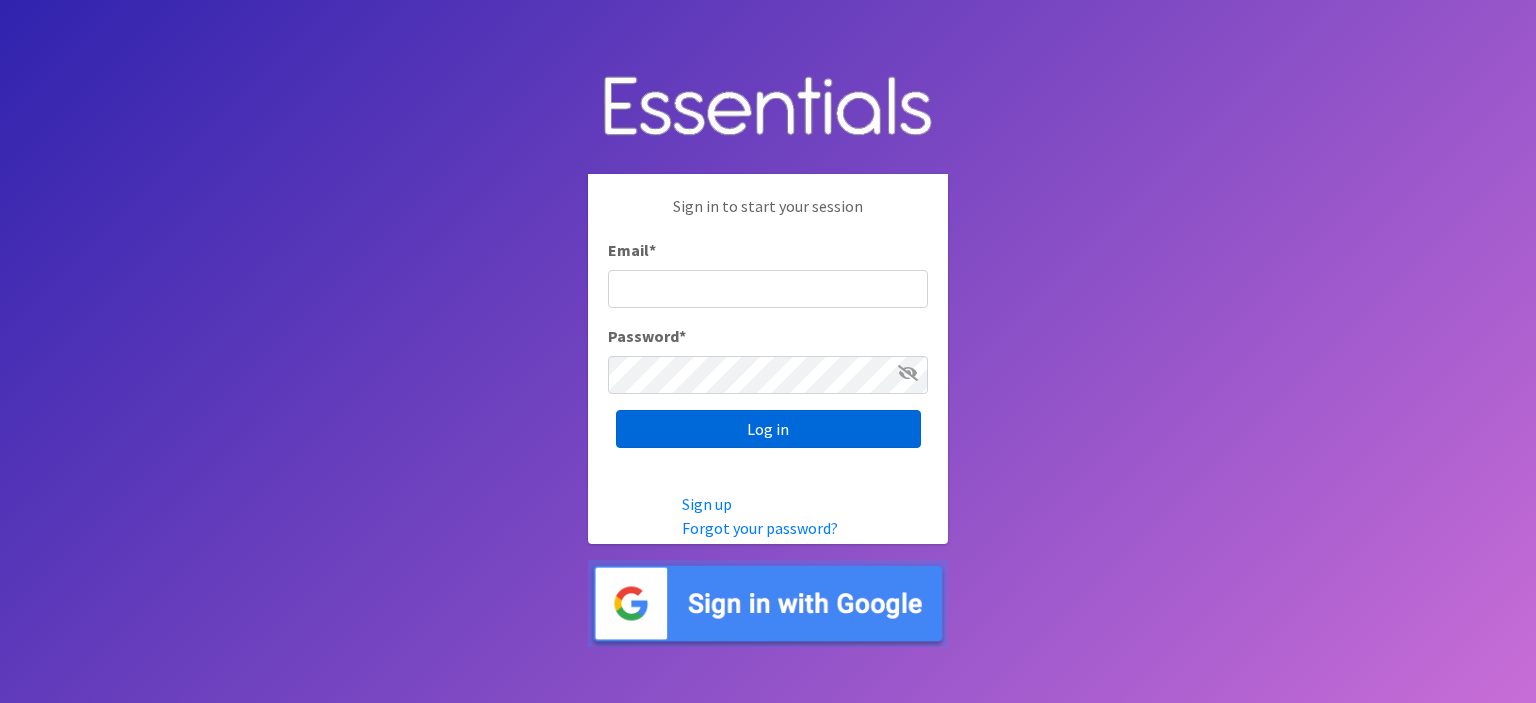 click on "Log in" at bounding box center (768, 429) 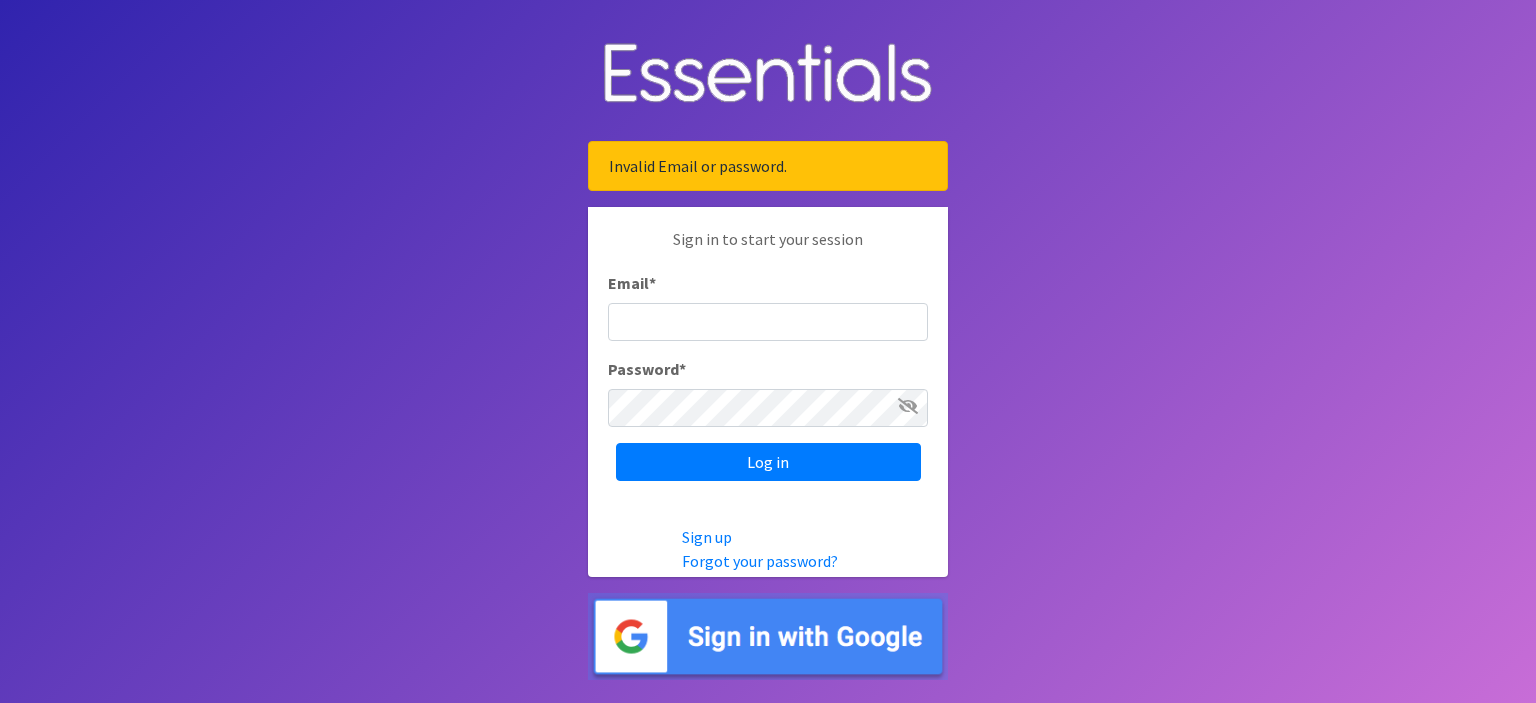 scroll, scrollTop: 0, scrollLeft: 0, axis: both 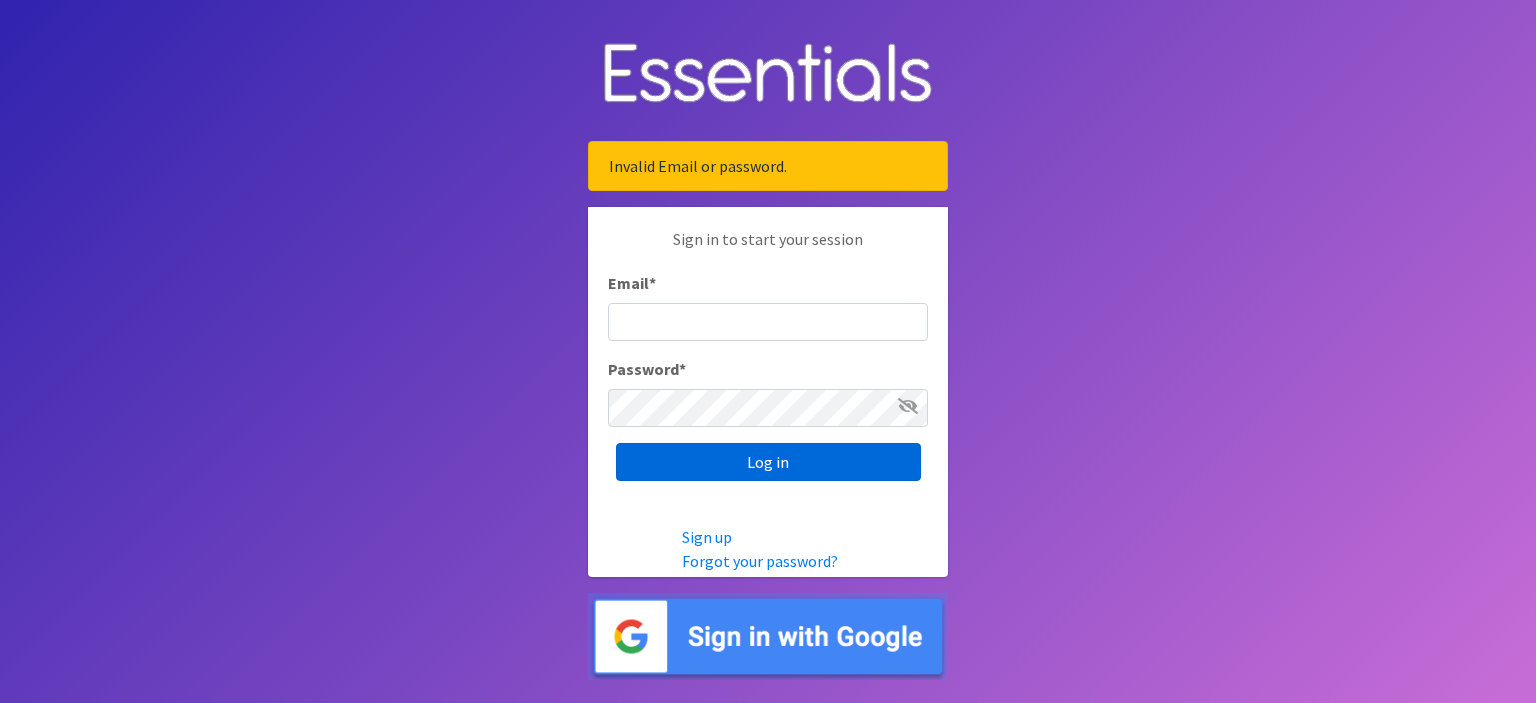 type on "[EMAIL]" 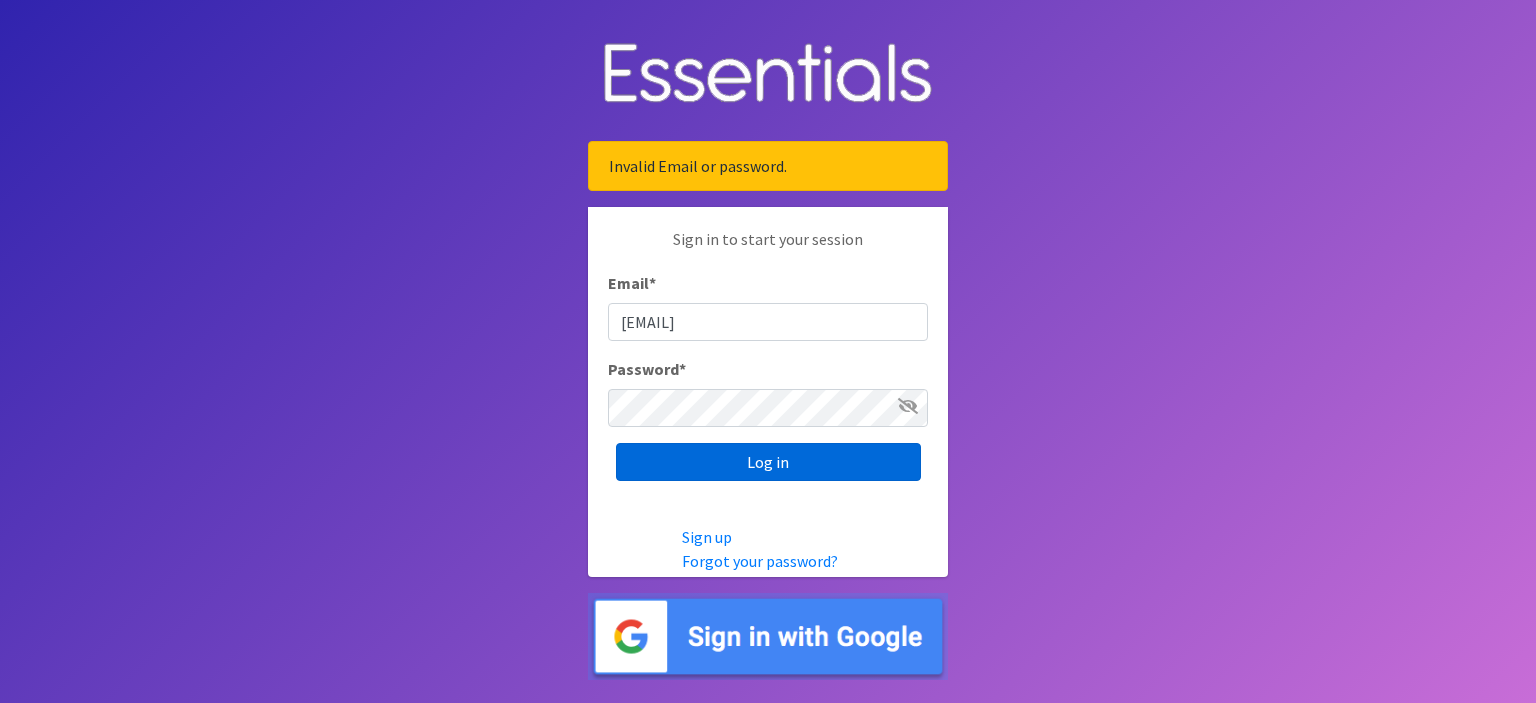 click on "Log in" at bounding box center [768, 462] 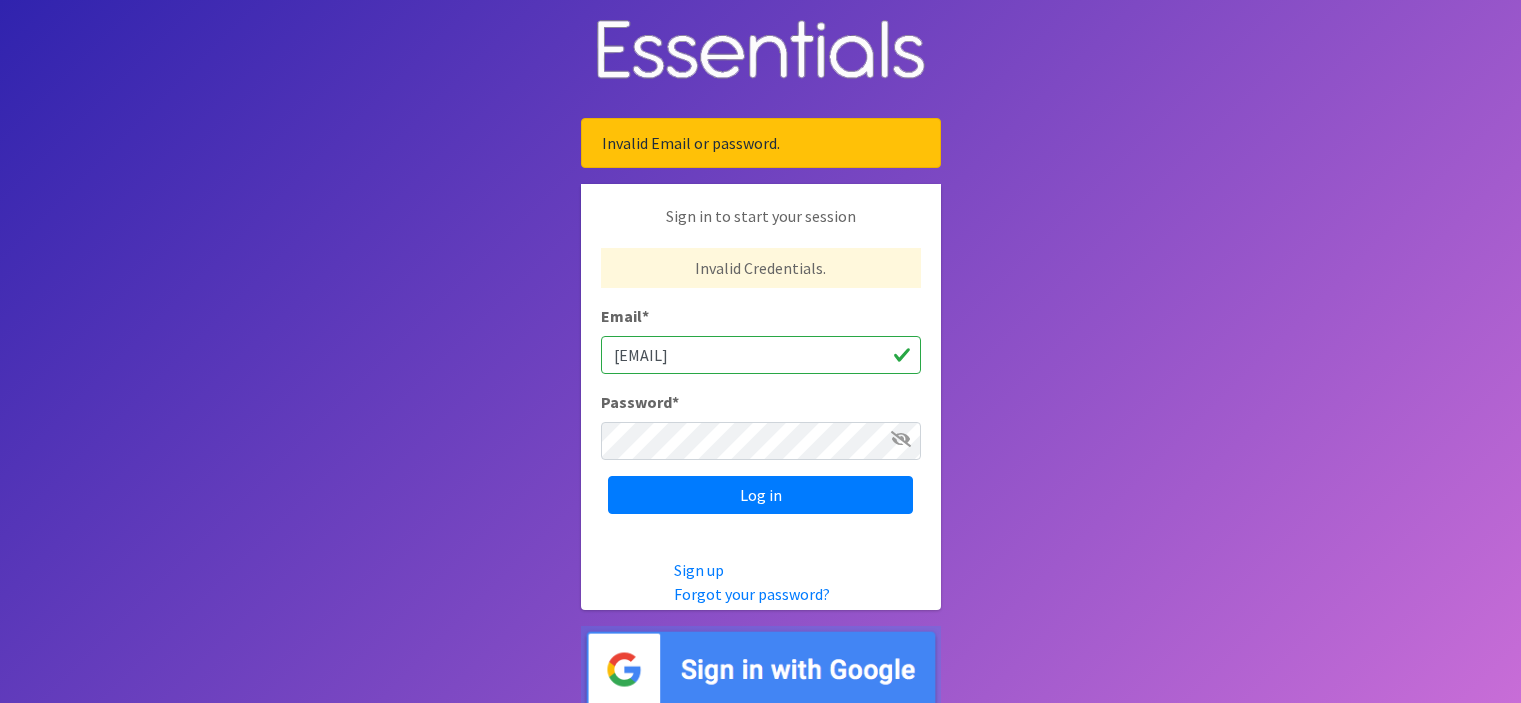 scroll, scrollTop: 0, scrollLeft: 0, axis: both 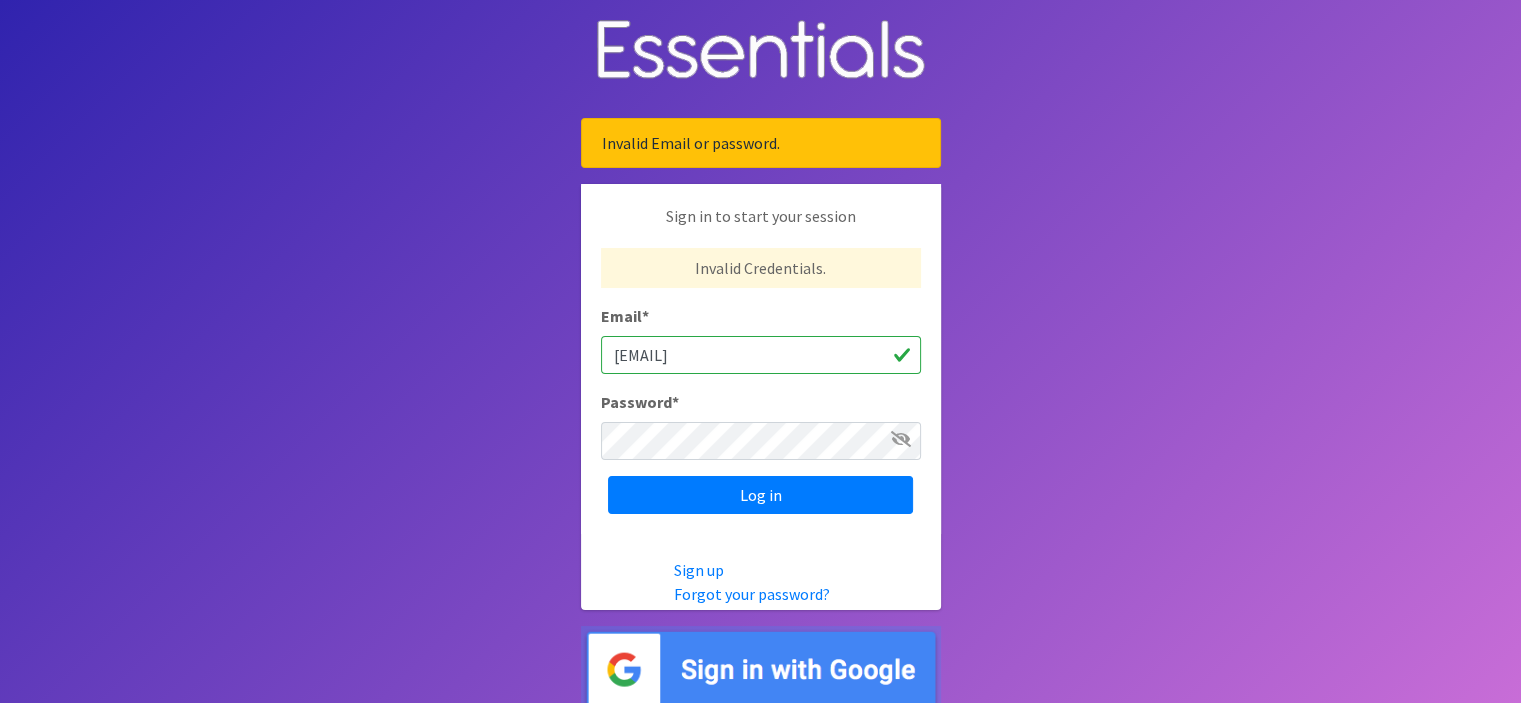 click at bounding box center (761, 669) 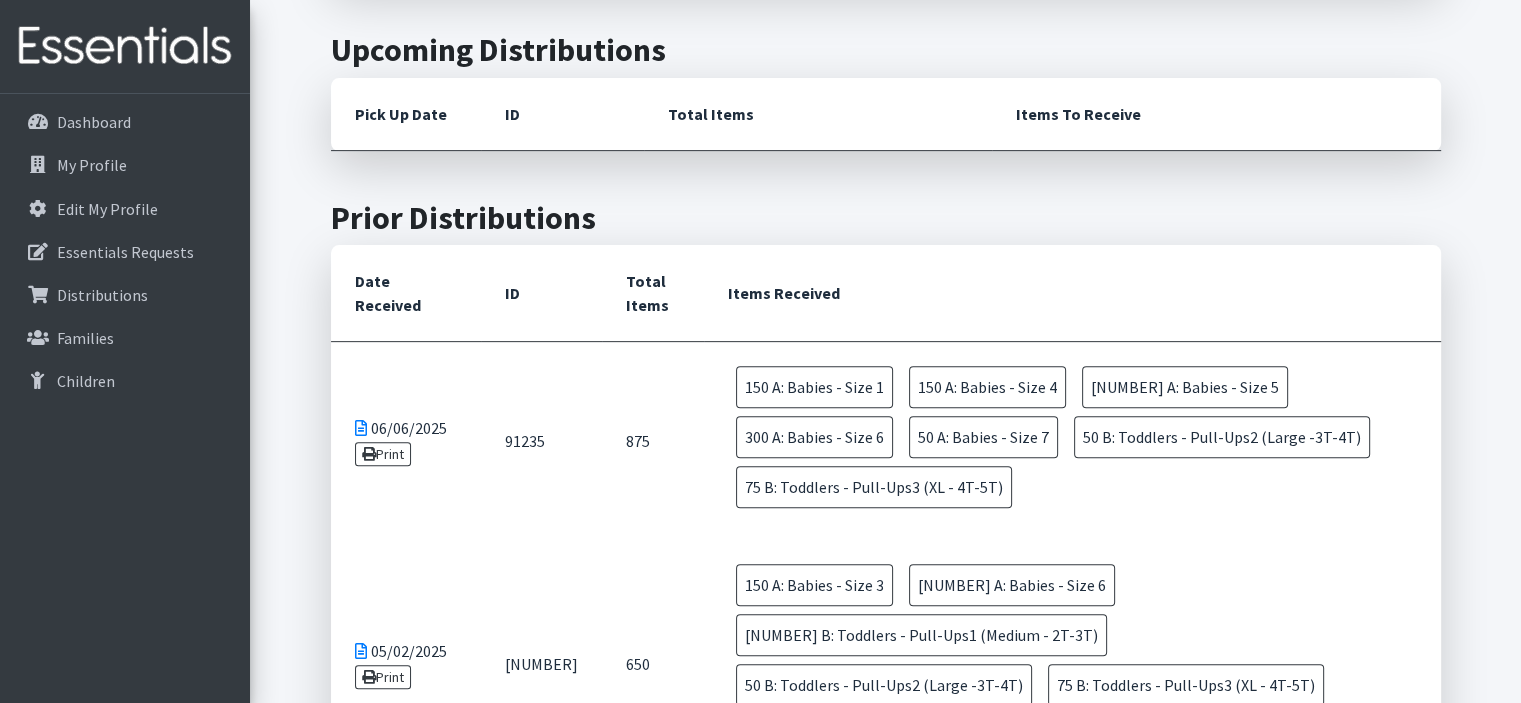 scroll, scrollTop: 800, scrollLeft: 0, axis: vertical 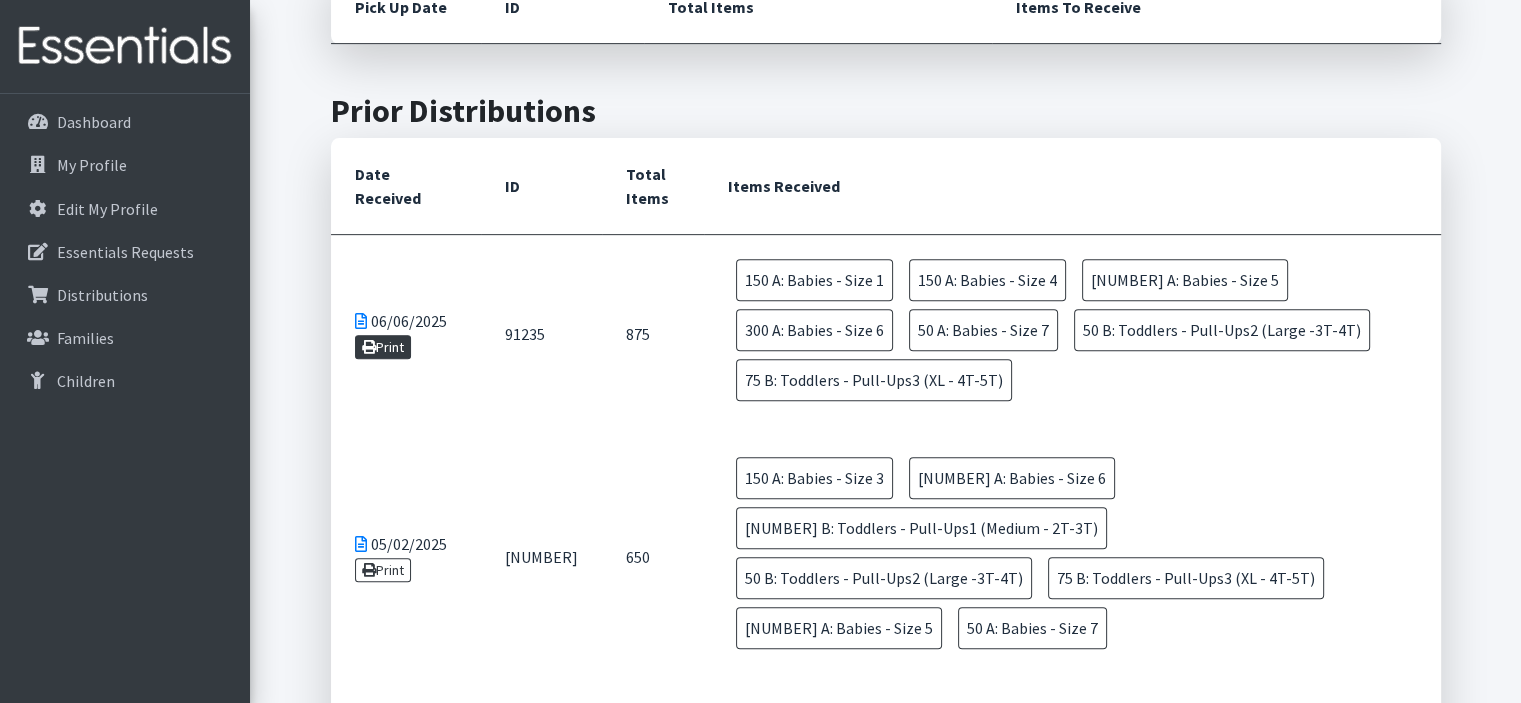 click on "Print" at bounding box center [383, 347] 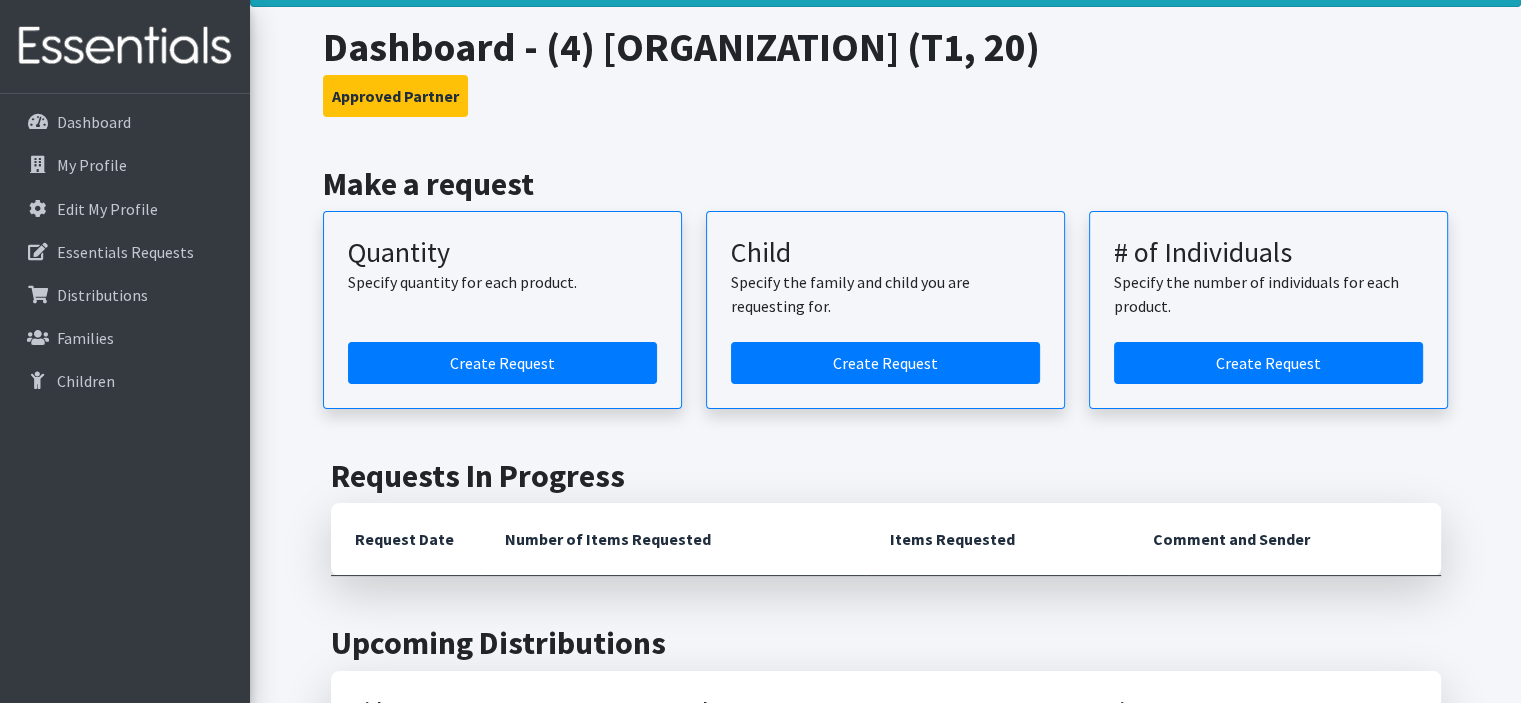 scroll, scrollTop: 100, scrollLeft: 0, axis: vertical 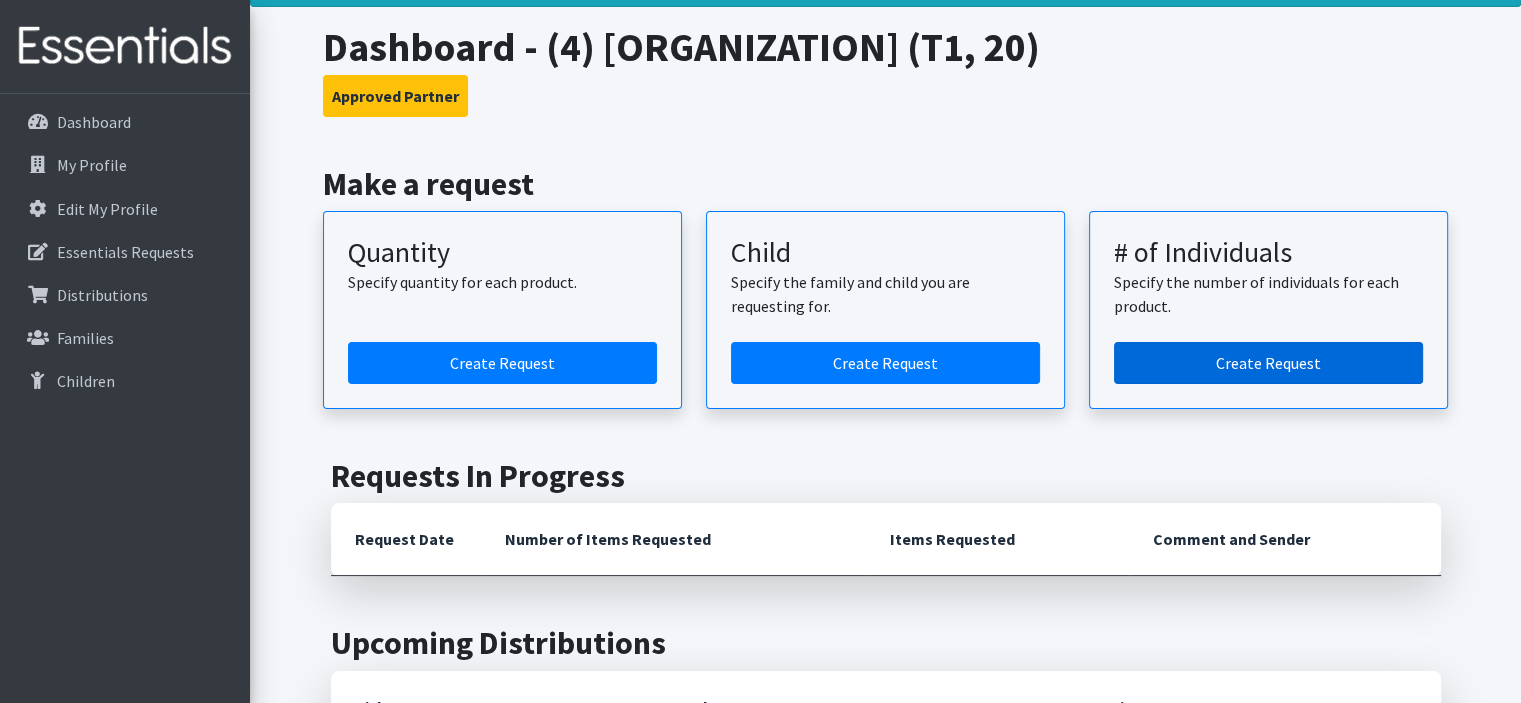 click on "Create Request" at bounding box center [1268, 363] 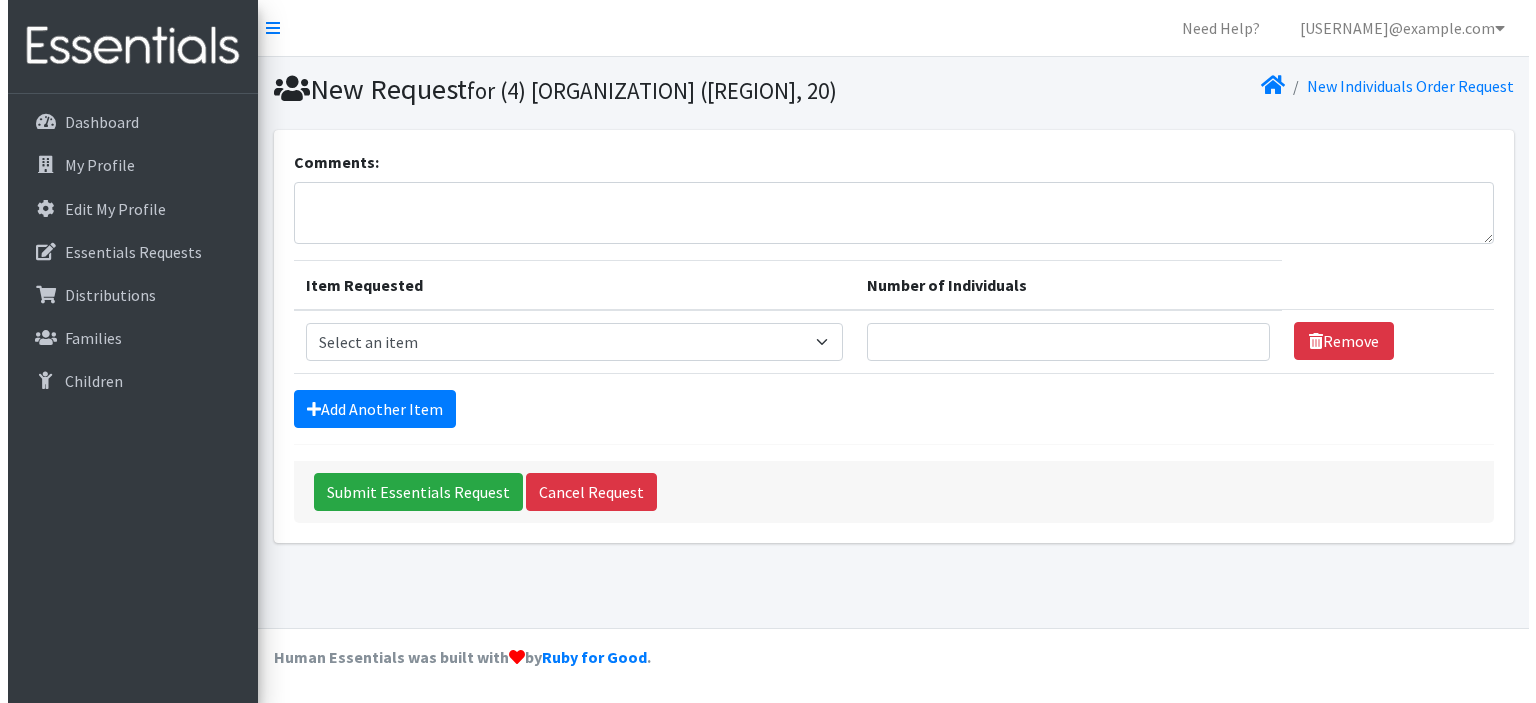 scroll, scrollTop: 0, scrollLeft: 0, axis: both 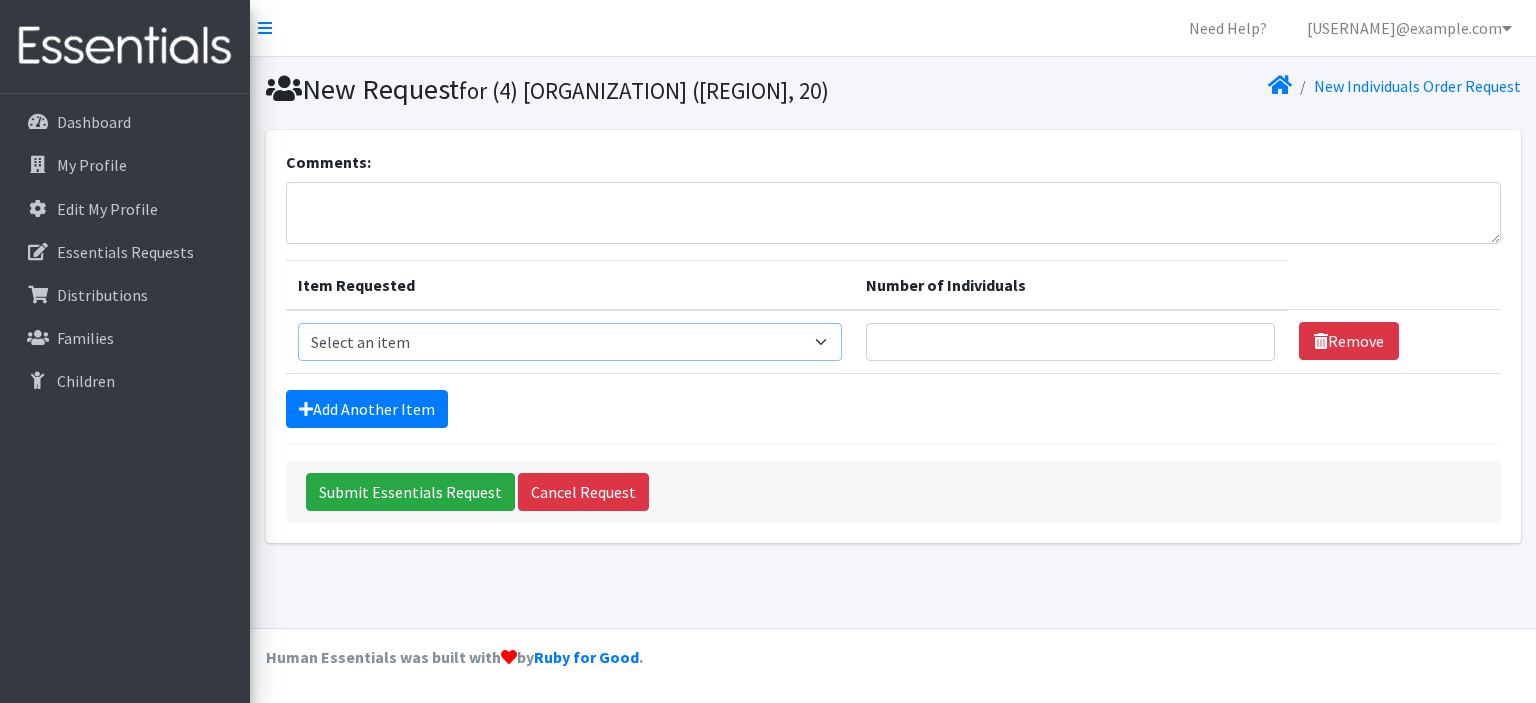 click on "Select an item
A: Babies - Size 0 (Preemie)
A: Babies - Size 01 (newborn)
A: Babies - Size 1
A: Babies - Size 2
A: Babies - Size 3
A: Babies - Size 4
A: Babies - Size 5
A: Babies - Size 6
A: Babies - Size 7
B: Toddlers - Pull-Ups1 (Medium - 2T-3T)
B: Toddlers - Pull-Ups2 (Large -3T-4T)
B: Toddlers - Pull-Ups3 (XL - 4T-5T)
C: Youth - Overnights1 - S/M (38-65 lbs)
C: Youth - Overnights2 - L/XL ( 65-140 lbs)
E: Swimmers1 - S (16-26 lbs)
E: Swimmers2 - M (24-34 lbs)
E: Swimmers3 - L (32+ lbs)" at bounding box center [570, 342] 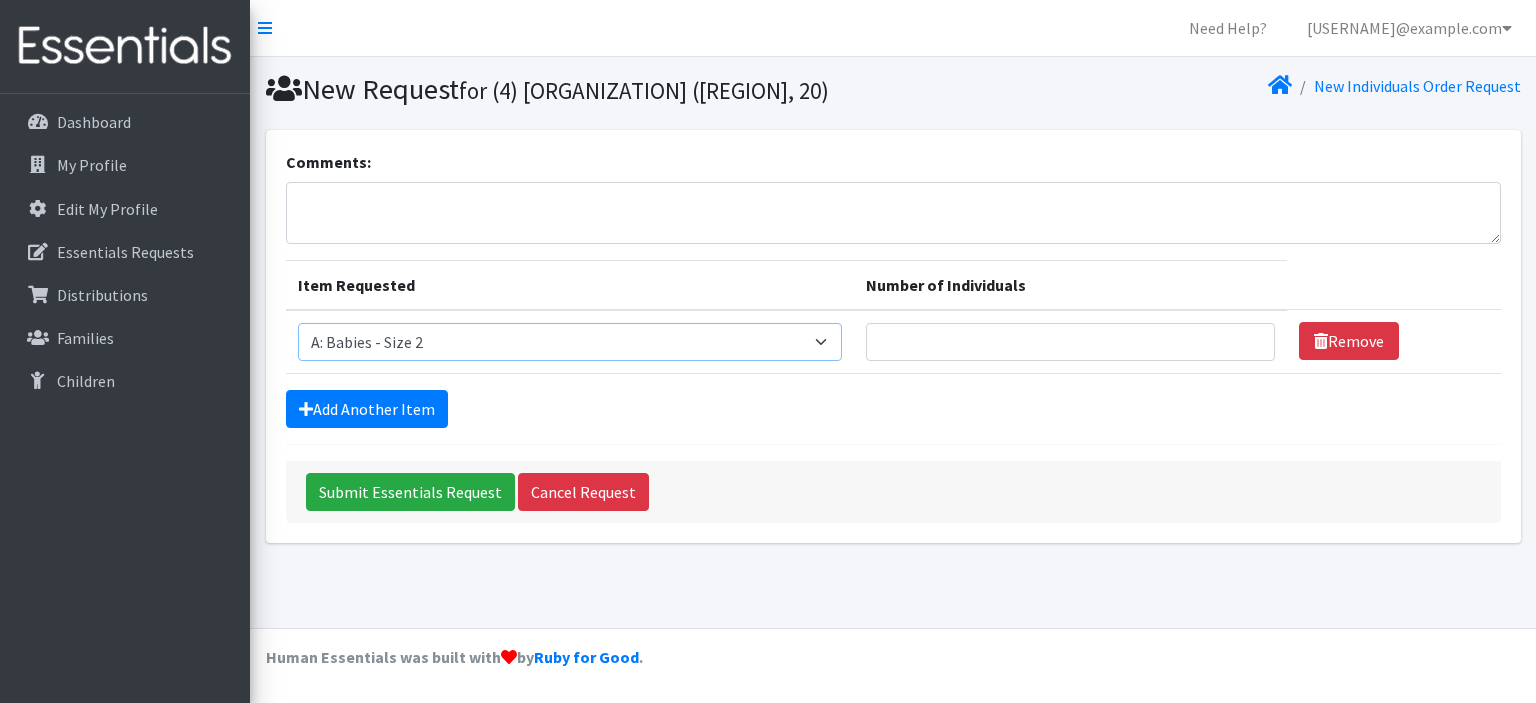 click on "Select an item
A: Babies - Size 0 (Preemie)
A: Babies - Size 01 (newborn)
A: Babies - Size 1
A: Babies - Size 2
A: Babies - Size 3
A: Babies - Size 4
A: Babies - Size 5
A: Babies - Size 6
A: Babies - Size 7
B: Toddlers - Pull-Ups1 (Medium - 2T-3T)
B: Toddlers - Pull-Ups2 (Large -3T-4T)
B: Toddlers - Pull-Ups3 (XL - 4T-5T)
C: Youth - Overnights1 - S/M (38-65 lbs)
C: Youth - Overnights2 - L/XL ( 65-140 lbs)
E: Swimmers1 - S (16-26 lbs)
E: Swimmers2 - M (24-34 lbs)
E: Swimmers3 - L (32+ lbs)" at bounding box center [570, 342] 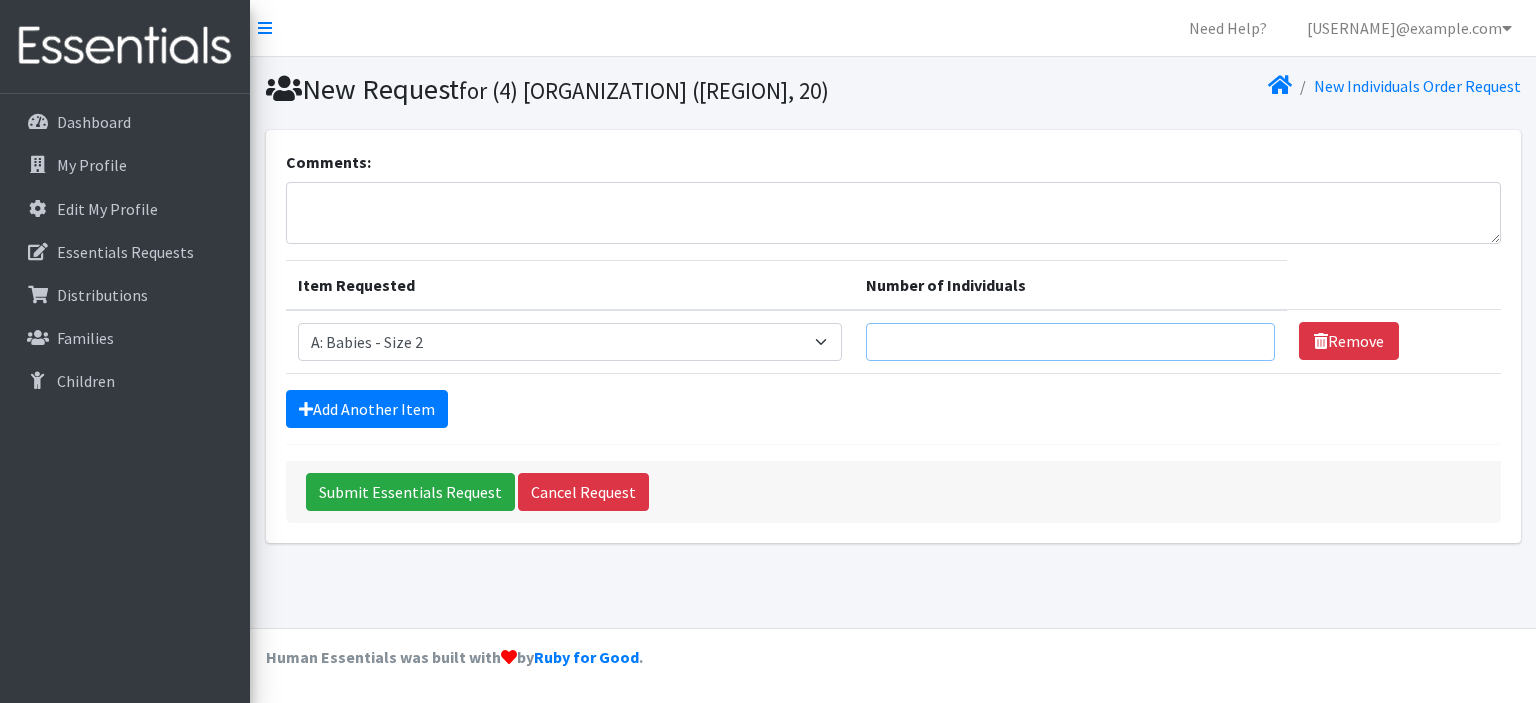 click on "Number of Individuals" at bounding box center [1070, 342] 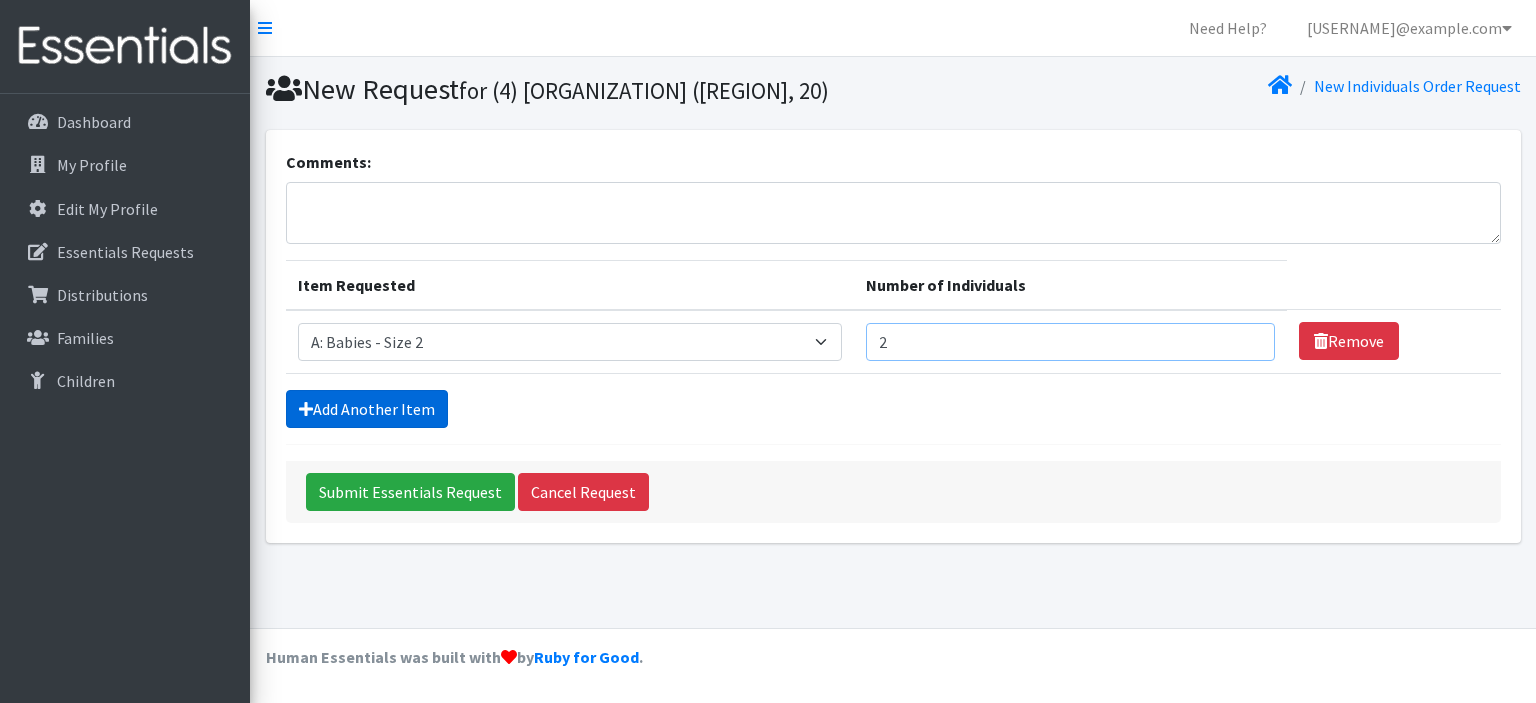 type on "2" 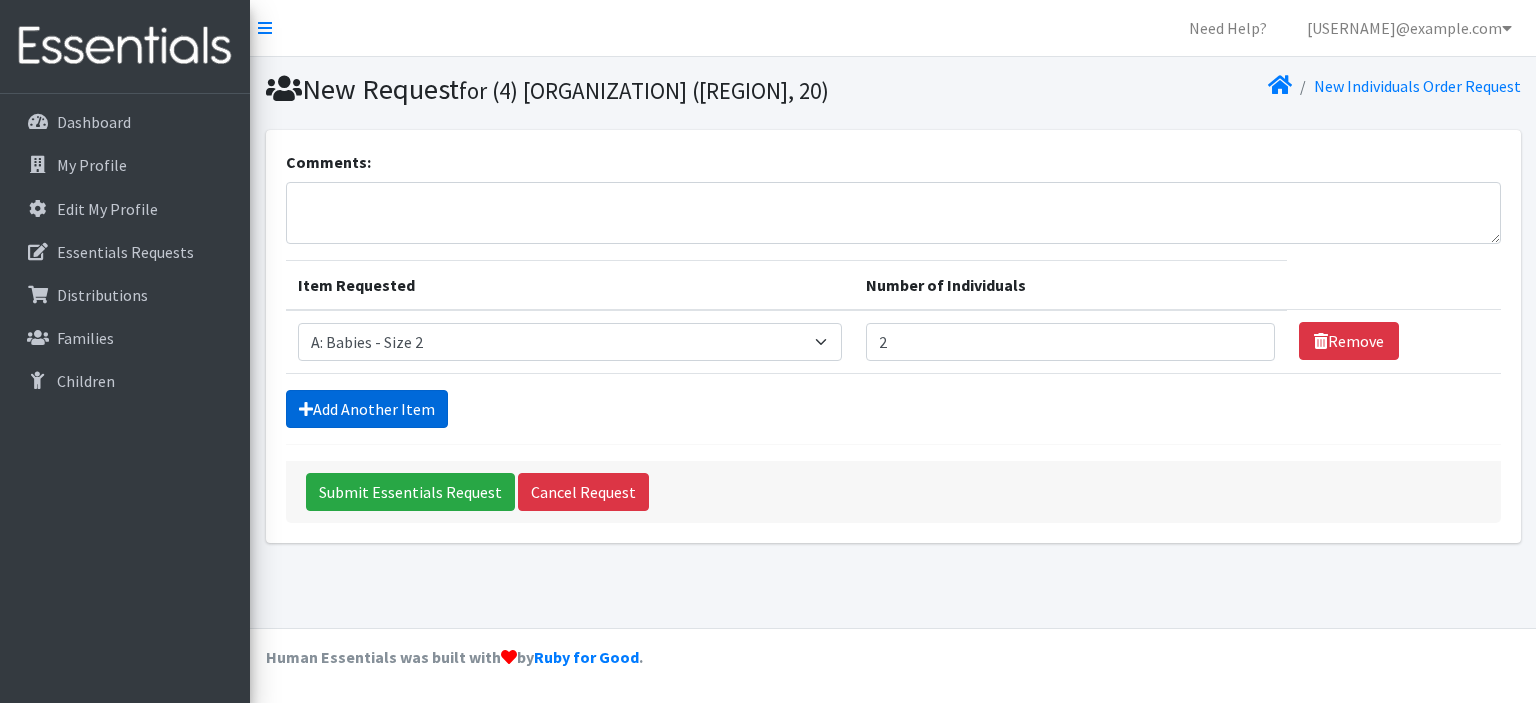 click on "Add Another Item" at bounding box center (367, 409) 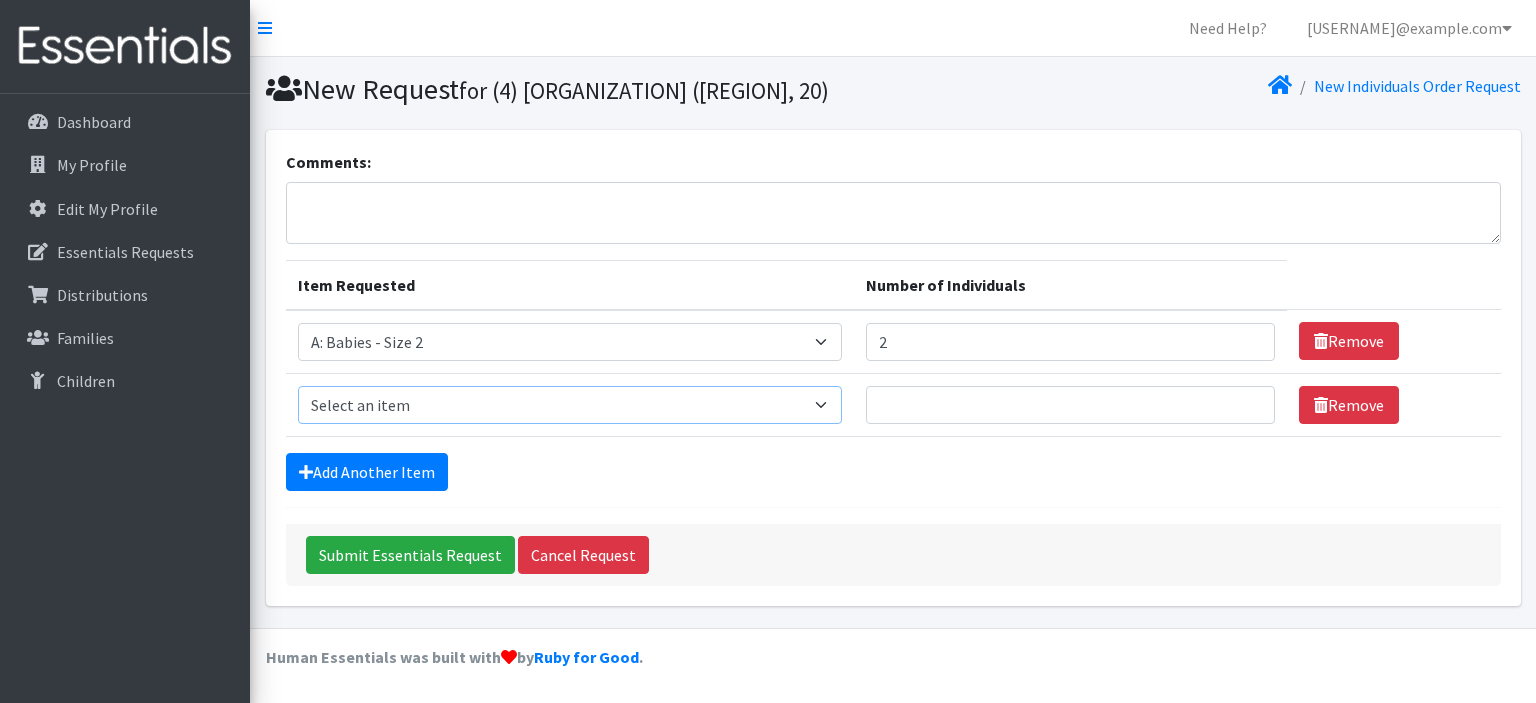 click on "Select an item
A: Babies - Size 0 (Preemie)
A: Babies - Size 01 (newborn)
A: Babies - Size 1
A: Babies - Size 2
A: Babies - Size 3
A: Babies - Size 4
A: Babies - Size 5
A: Babies - Size 6
A: Babies - Size 7
B: Toddlers - Pull-Ups1 (Medium - 2T-3T)
B: Toddlers - Pull-Ups2 (Large -3T-4T)
B: Toddlers - Pull-Ups3 (XL - 4T-5T)
C: Youth - Overnights1 - S/M (38-65 lbs)
C: Youth - Overnights2 - L/XL ( 65-140 lbs)
E: Swimmers1 - S (16-26 lbs)
E: Swimmers2 - M (24-34 lbs)
E: Swimmers3 - L (32+ lbs)" at bounding box center (570, 405) 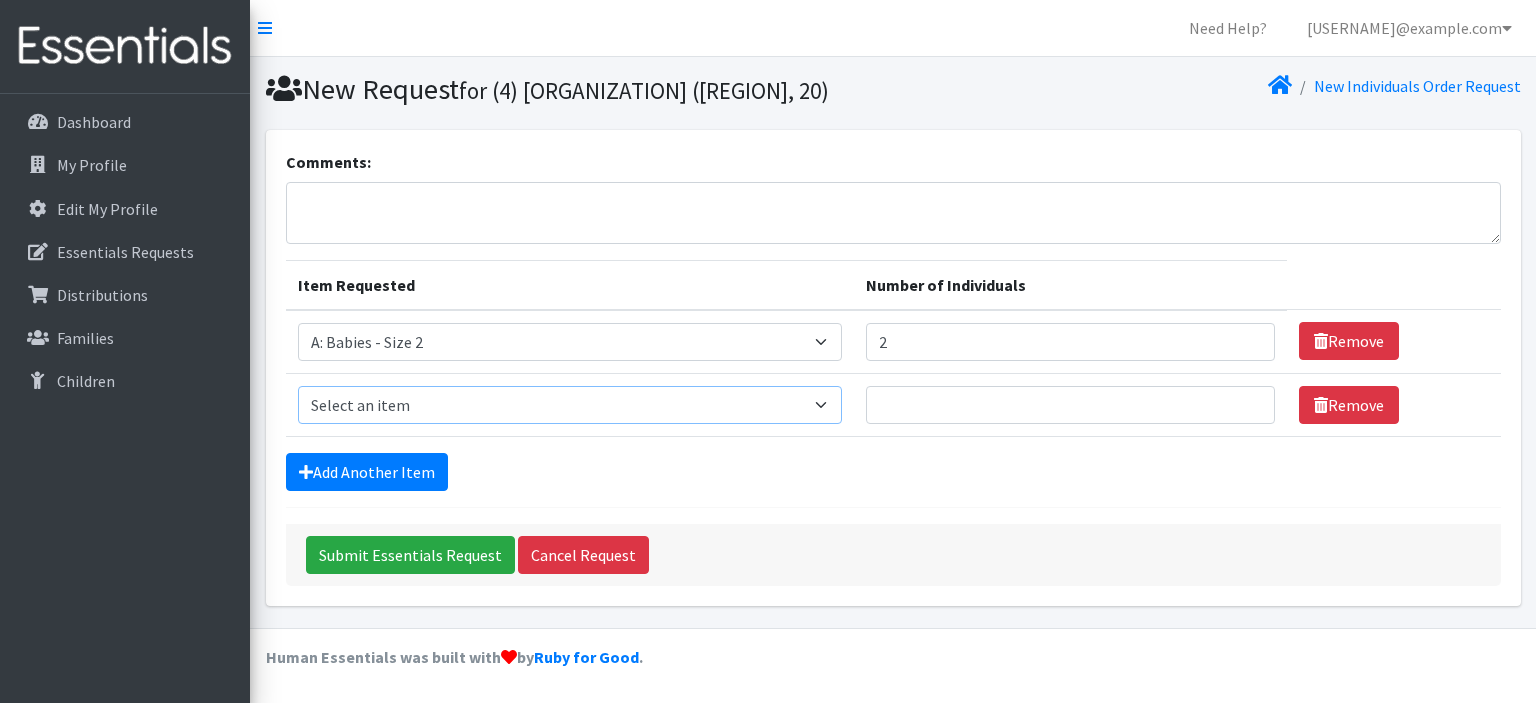 select on "5613" 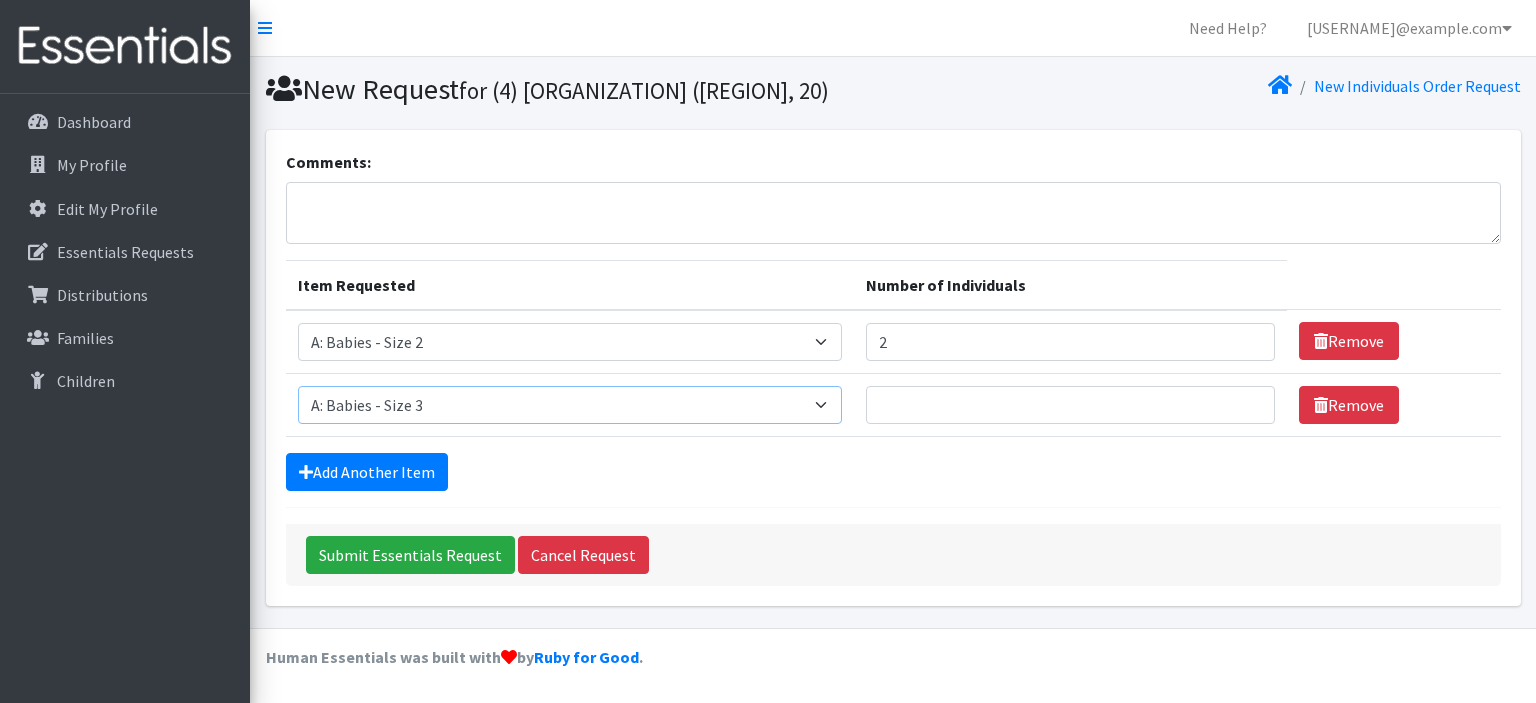 click on "Select an item
A: Babies - Size 0 (Preemie)
A: Babies - Size 01 (newborn)
A: Babies - Size 1
A: Babies - Size 2
A: Babies - Size 3
A: Babies - Size 4
A: Babies - Size 5
A: Babies - Size 6
A: Babies - Size 7
B: Toddlers - Pull-Ups1 (Medium - 2T-3T)
B: Toddlers - Pull-Ups2 (Large -3T-4T)
B: Toddlers - Pull-Ups3 (XL - 4T-5T)
C: Youth - Overnights1 - S/M (38-65 lbs)
C: Youth - Overnights2 - L/XL ( 65-140 lbs)
E: Swimmers1 - S (16-26 lbs)
E: Swimmers2 - M (24-34 lbs)
E: Swimmers3 - L (32+ lbs)" at bounding box center (570, 405) 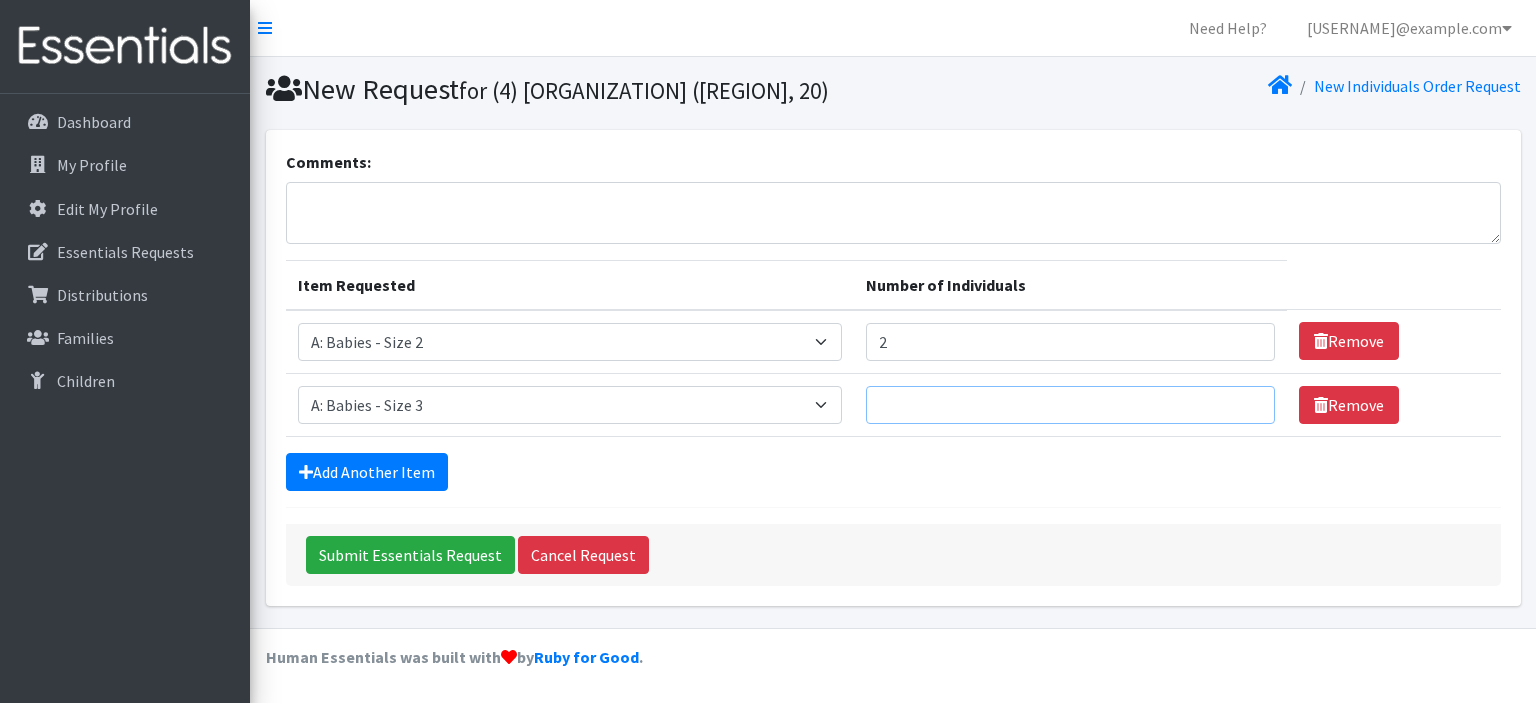 click on "Number of Individuals" at bounding box center [1070, 405] 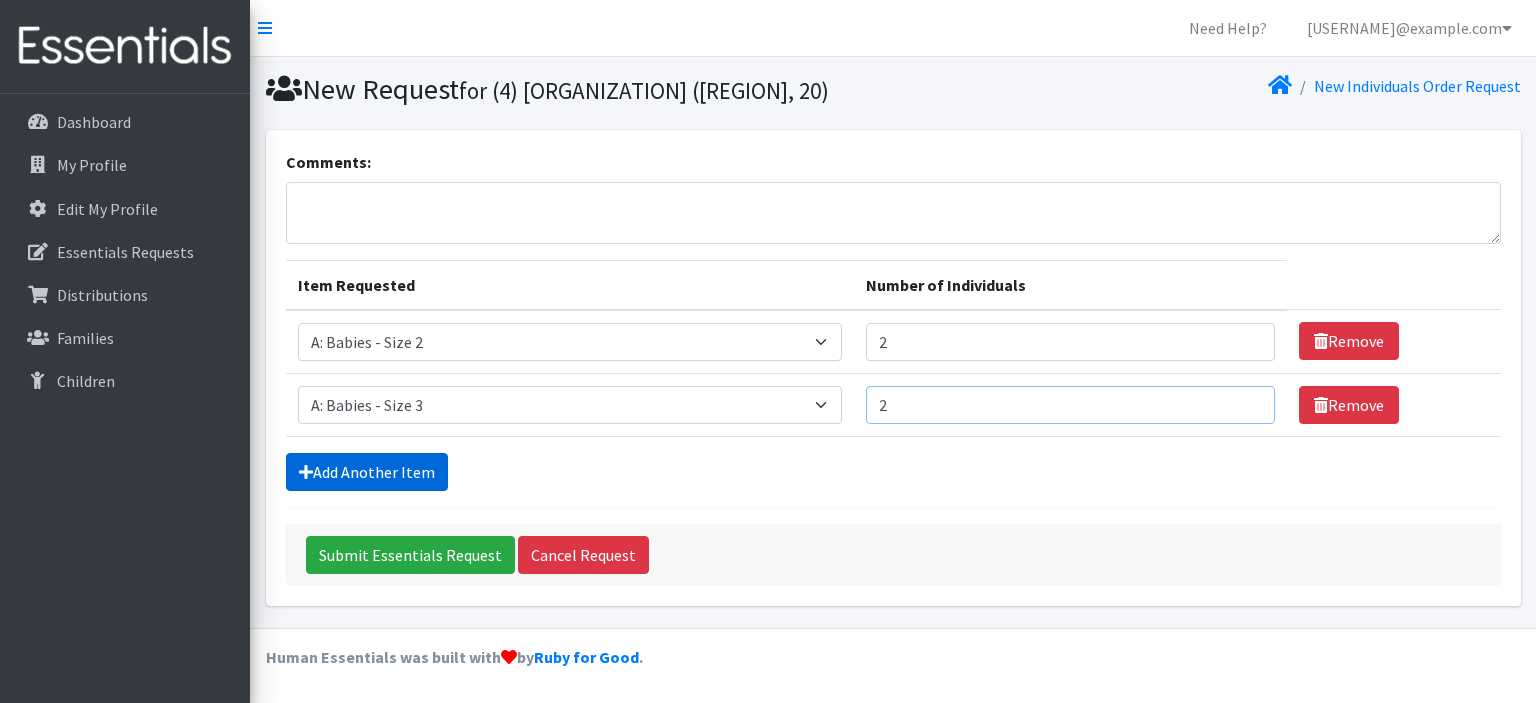 type on "2" 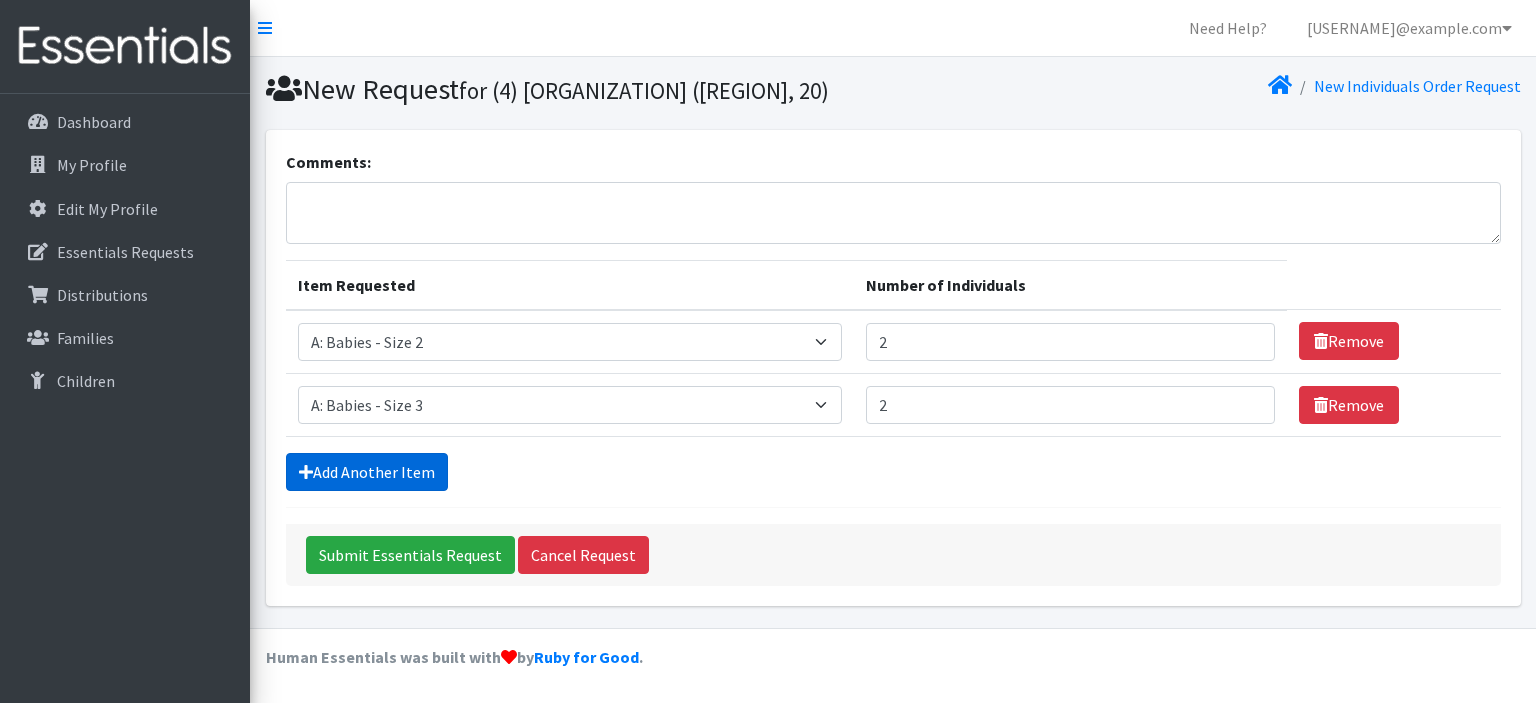 click on "Add Another Item" at bounding box center (367, 472) 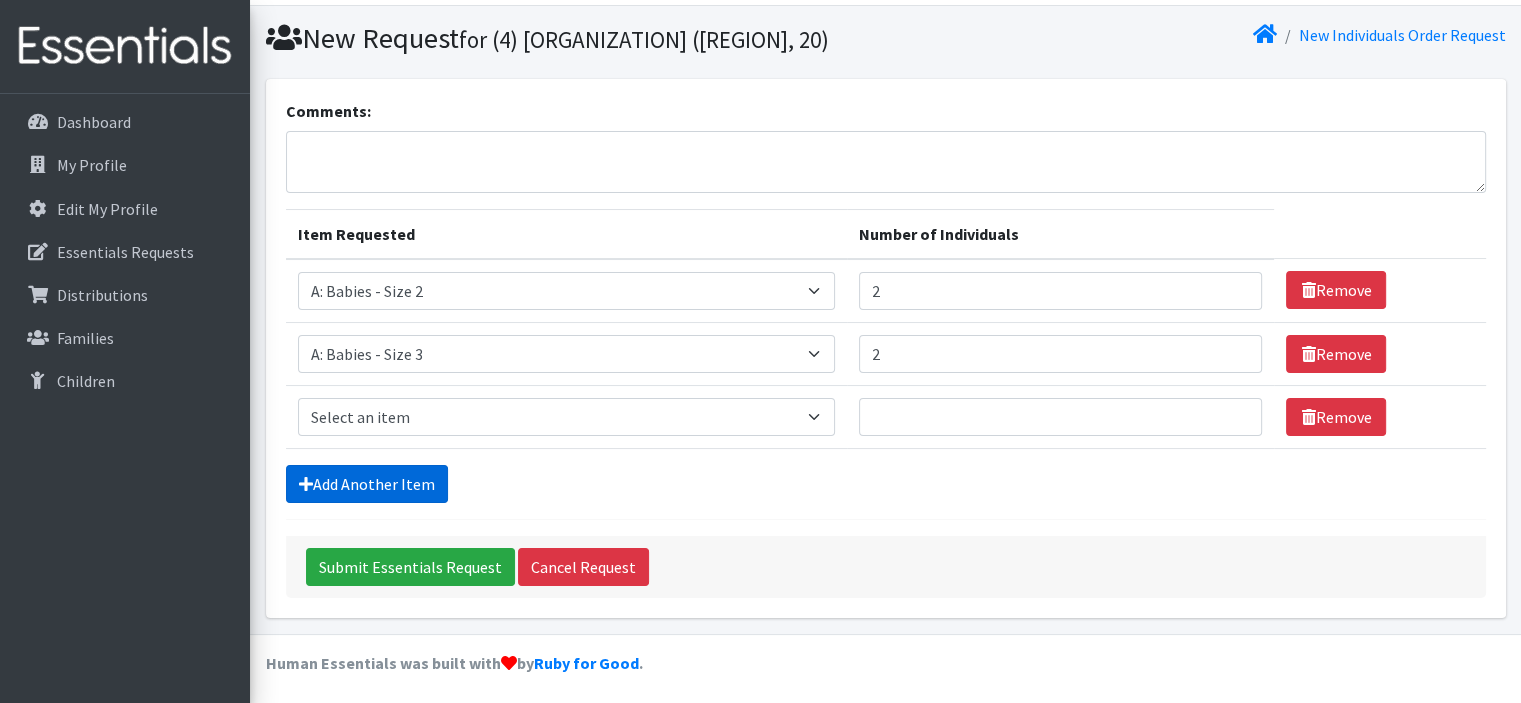 scroll, scrollTop: 53, scrollLeft: 0, axis: vertical 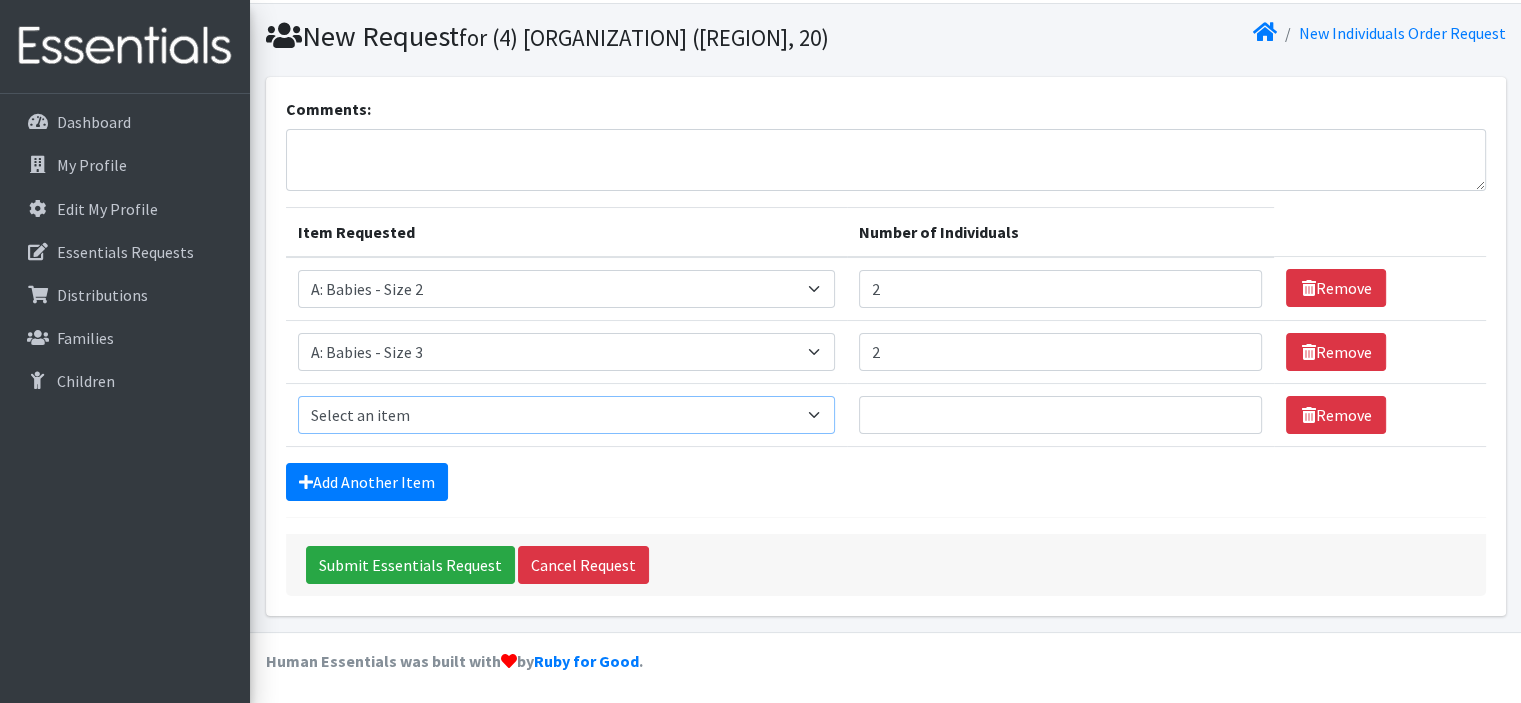 click on "Select an item
A: Babies - Size 0 (Preemie)
A: Babies - Size 01 (newborn)
A: Babies - Size 1
A: Babies - Size 2
A: Babies - Size 3
A: Babies - Size 4
A: Babies - Size 5
A: Babies - Size 6
A: Babies - Size 7
B: Toddlers - Pull-Ups1 (Medium - 2T-3T)
B: Toddlers - Pull-Ups2 (Large -3T-4T)
B: Toddlers - Pull-Ups3 (XL - 4T-5T)
C: Youth - Overnights1 - S/M (38-65 lbs)
C: Youth - Overnights2 - L/XL ( 65-140 lbs)
E: Swimmers1 - S (16-26 lbs)
E: Swimmers2 - M (24-34 lbs)
E: Swimmers3 - L (32+ lbs)" at bounding box center (567, 415) 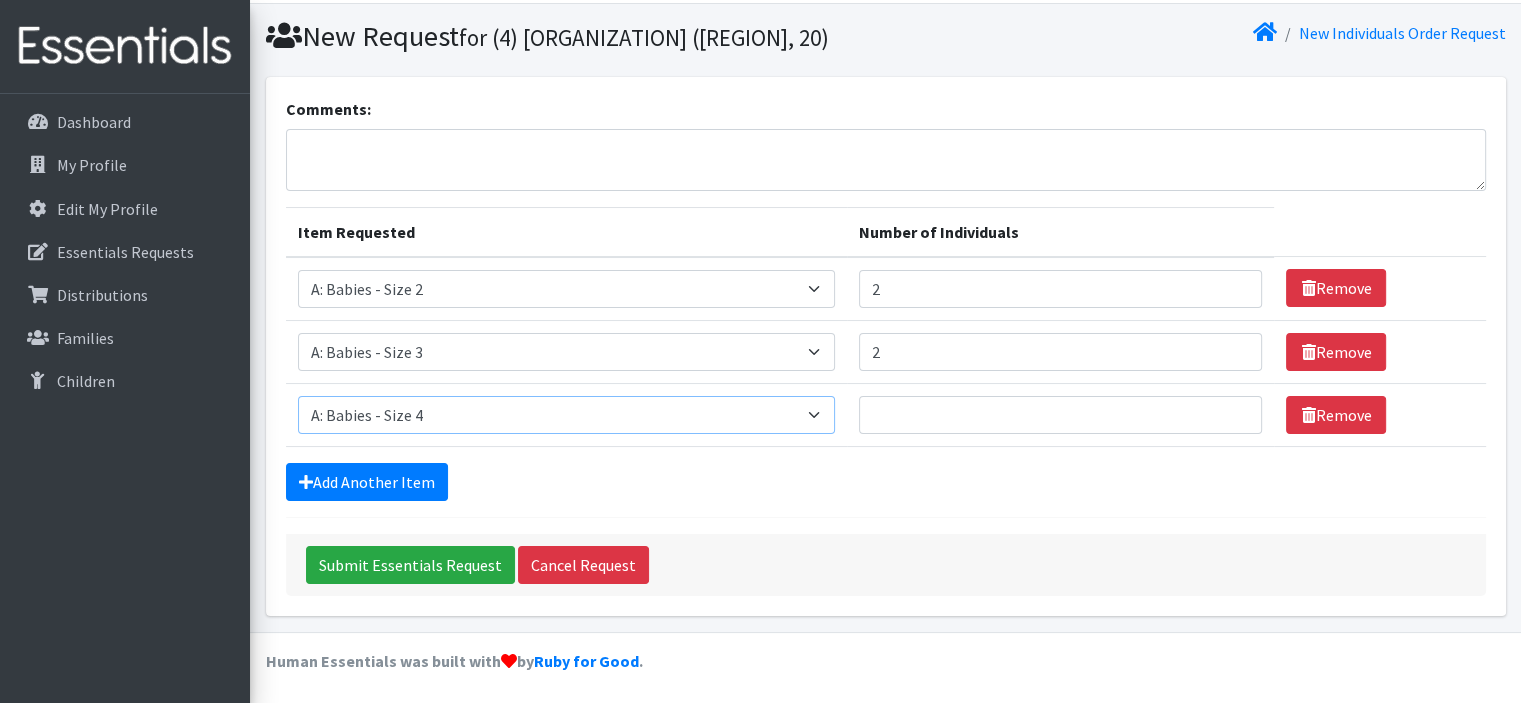 click on "Select an item
A: Babies - Size 0 (Preemie)
A: Babies - Size 01 (newborn)
A: Babies - Size 1
A: Babies - Size 2
A: Babies - Size 3
A: Babies - Size 4
A: Babies - Size 5
A: Babies - Size 6
A: Babies - Size 7
B: Toddlers - Pull-Ups1 (Medium - 2T-3T)
B: Toddlers - Pull-Ups2 (Large -3T-4T)
B: Toddlers - Pull-Ups3 (XL - 4T-5T)
C: Youth - Overnights1 - S/M (38-65 lbs)
C: Youth - Overnights2 - L/XL ( 65-140 lbs)
E: Swimmers1 - S (16-26 lbs)
E: Swimmers2 - M (24-34 lbs)
E: Swimmers3 - L (32+ lbs)" at bounding box center (567, 415) 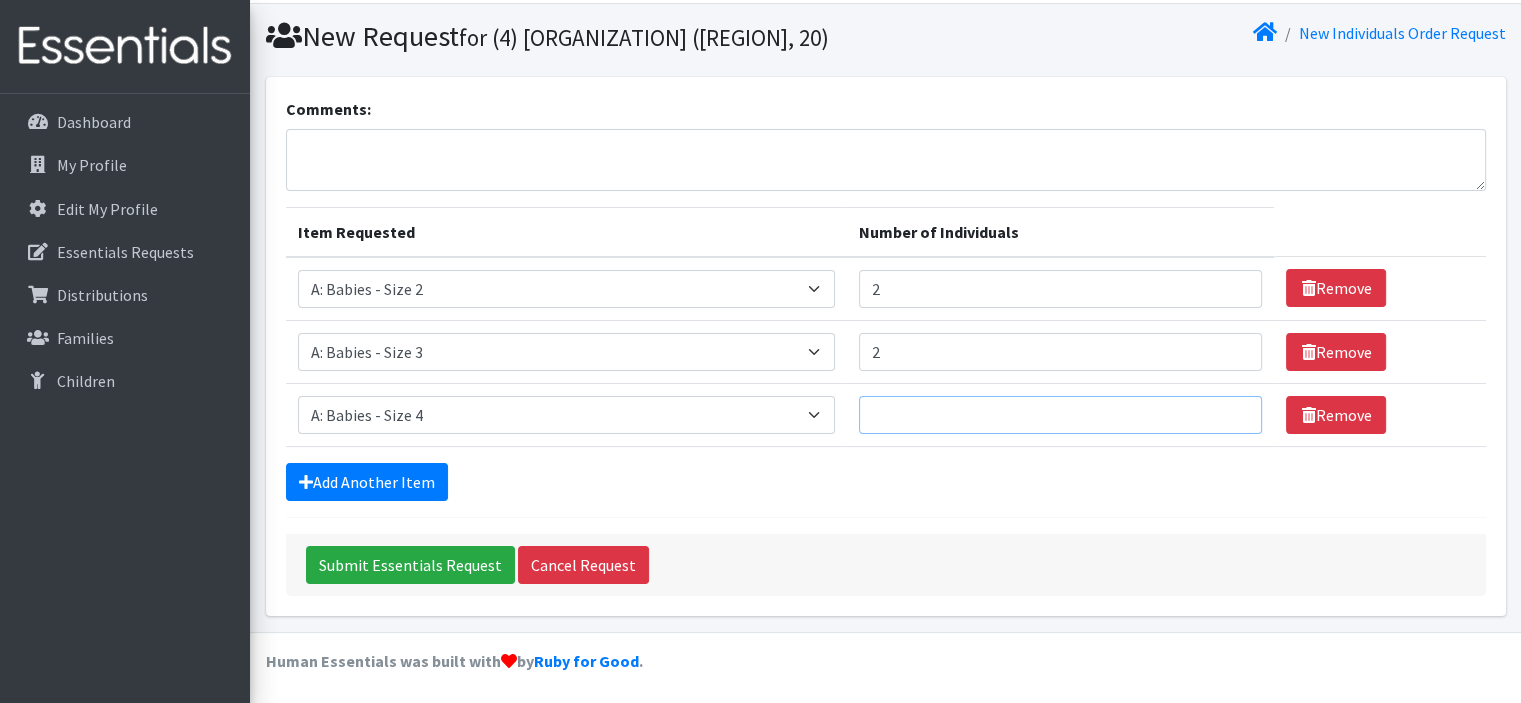 click on "Number of Individuals" at bounding box center [1060, 415] 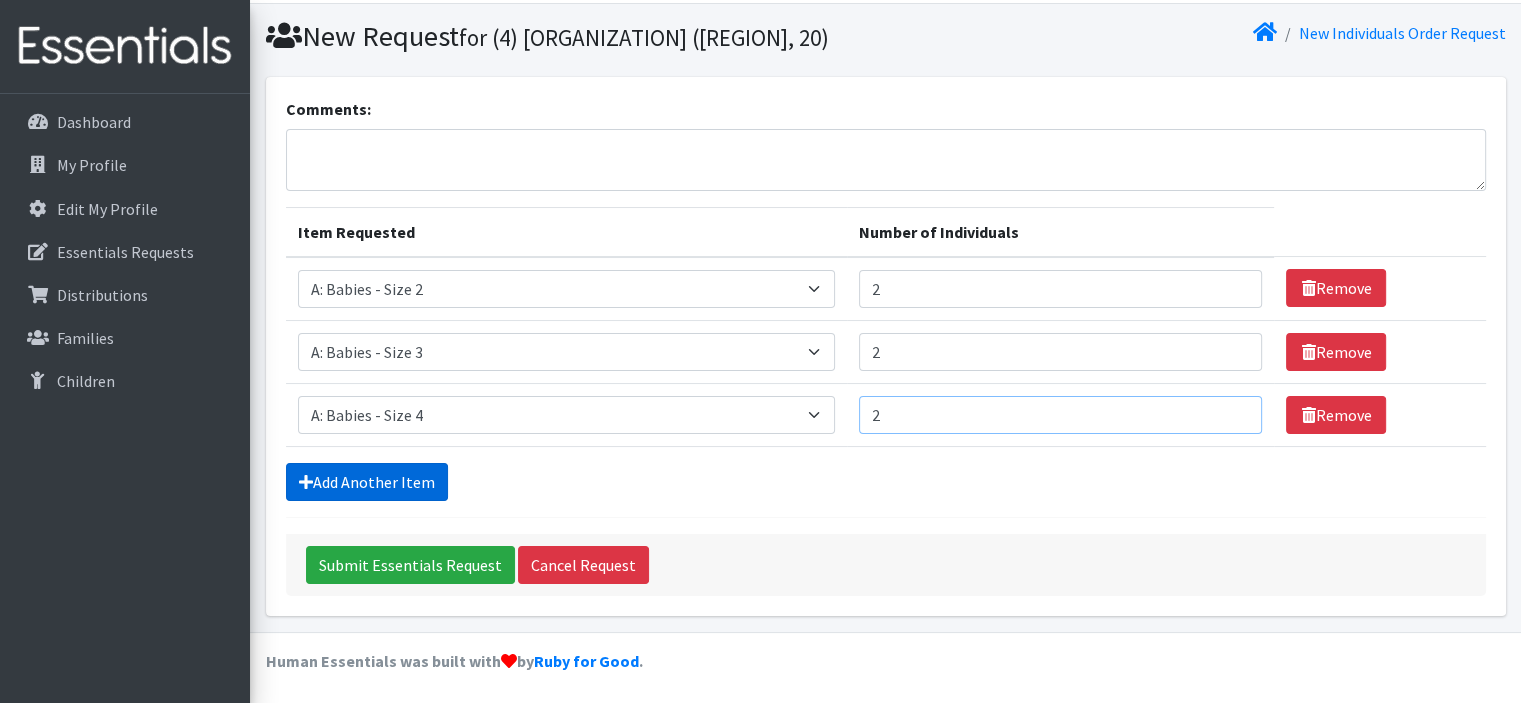 type on "2" 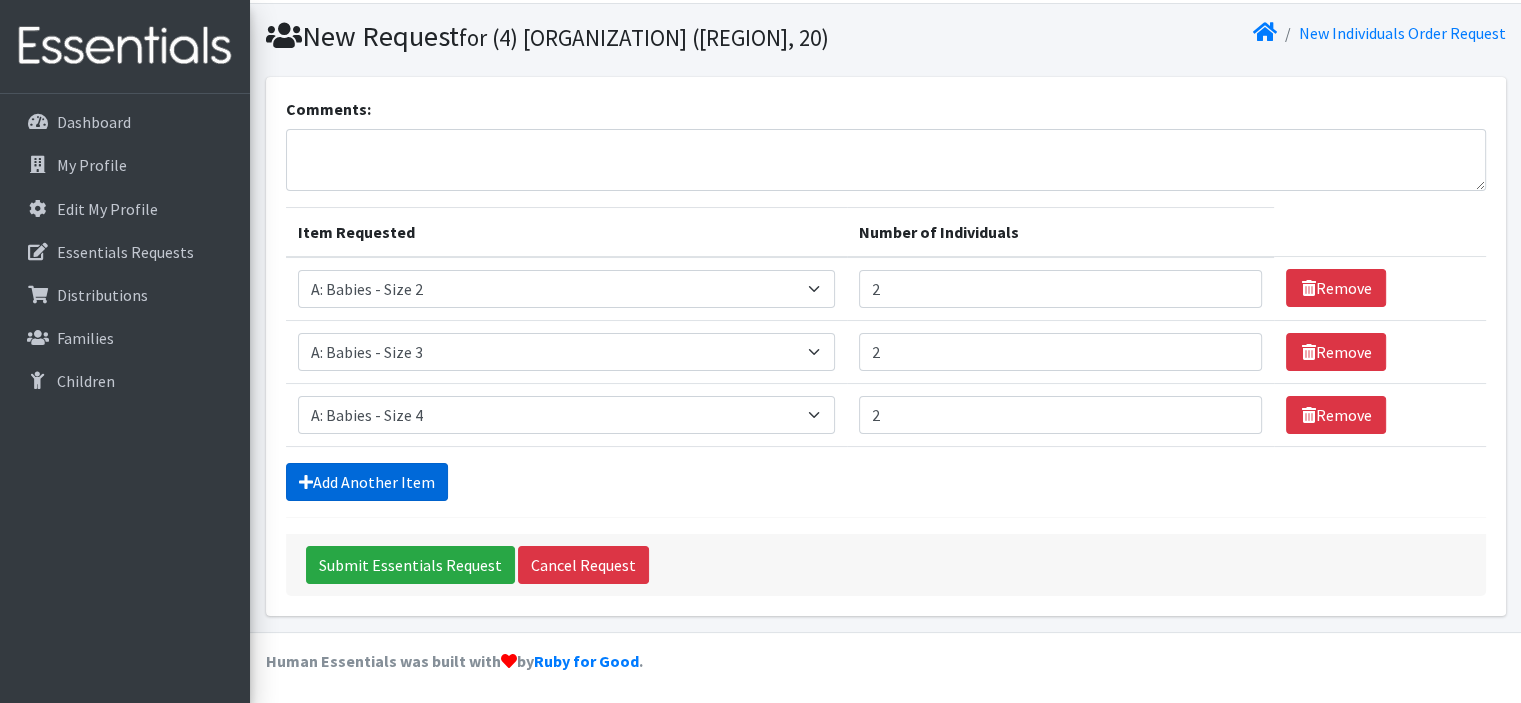 click on "Add Another Item" at bounding box center (367, 482) 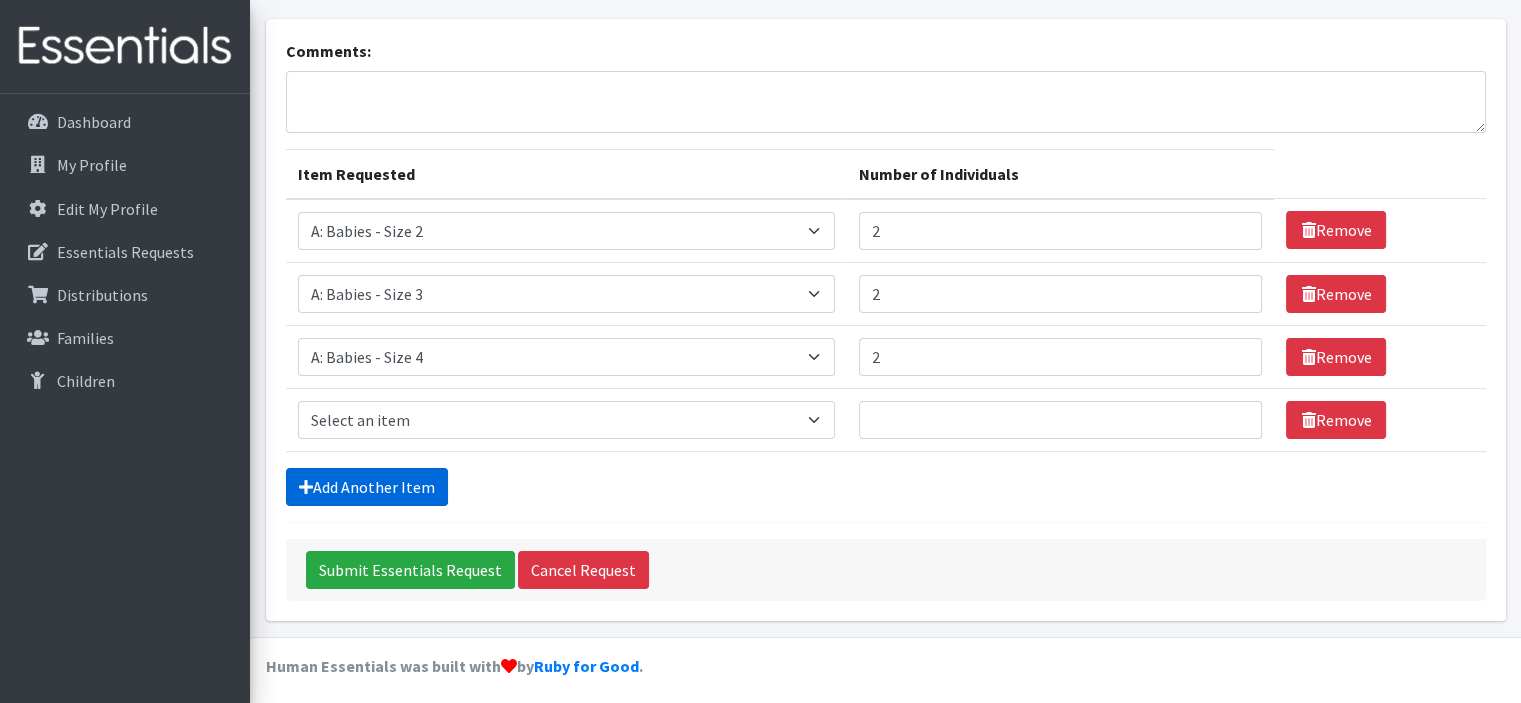 scroll, scrollTop: 116, scrollLeft: 0, axis: vertical 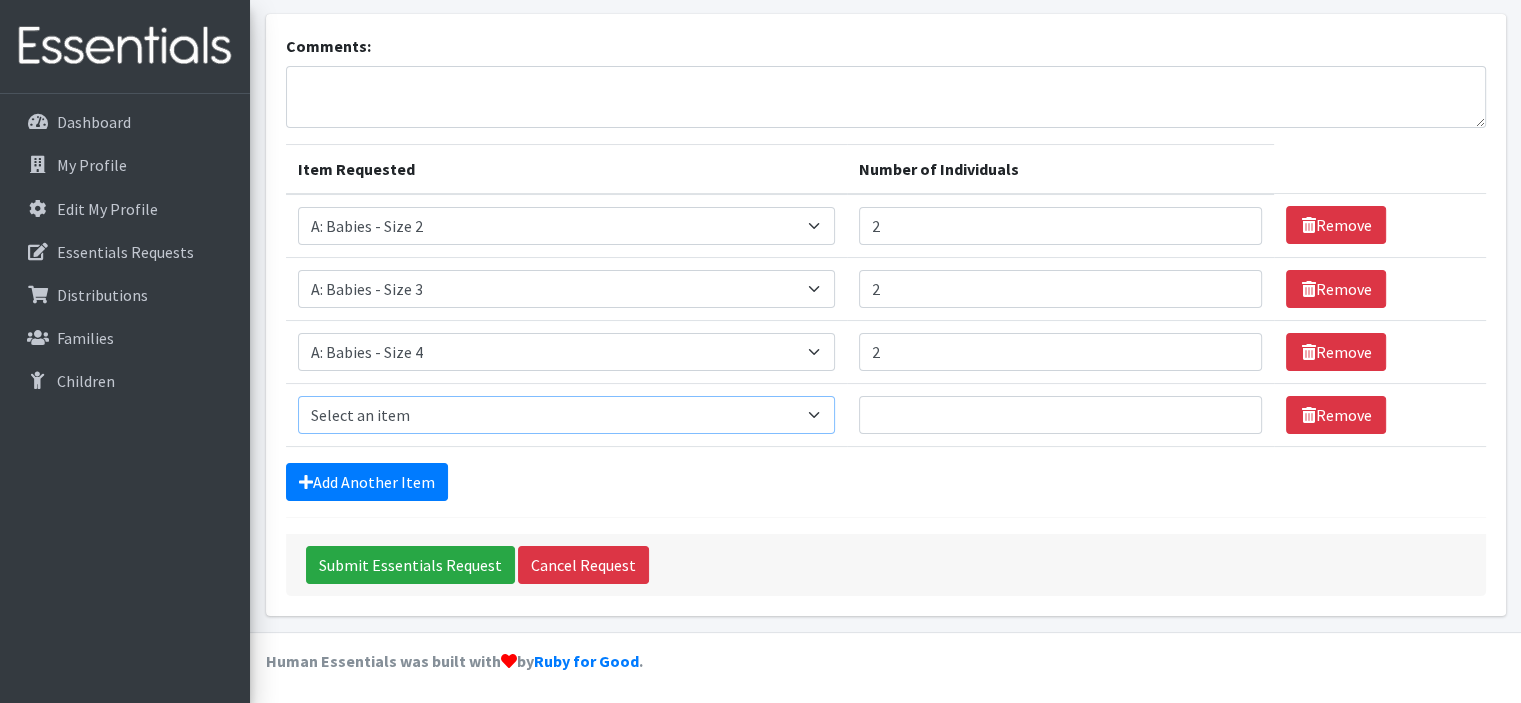 click on "Select an item
A: Babies - Size 0 (Preemie)
A: Babies - Size 01 (newborn)
A: Babies - Size 1
A: Babies - Size 2
A: Babies - Size 3
A: Babies - Size 4
A: Babies - Size 5
A: Babies - Size 6
A: Babies - Size 7
B: Toddlers - Pull-Ups1 (Medium - 2T-3T)
B: Toddlers - Pull-Ups2 (Large -3T-4T)
B: Toddlers - Pull-Ups3 (XL - 4T-5T)
C: Youth - Overnights1 - S/M (38-65 lbs)
C: Youth - Overnights2 - L/XL ( 65-140 lbs)
E: Swimmers1 - S (16-26 lbs)
E: Swimmers2 - M (24-34 lbs)
E: Swimmers3 - L (32+ lbs)" at bounding box center (567, 415) 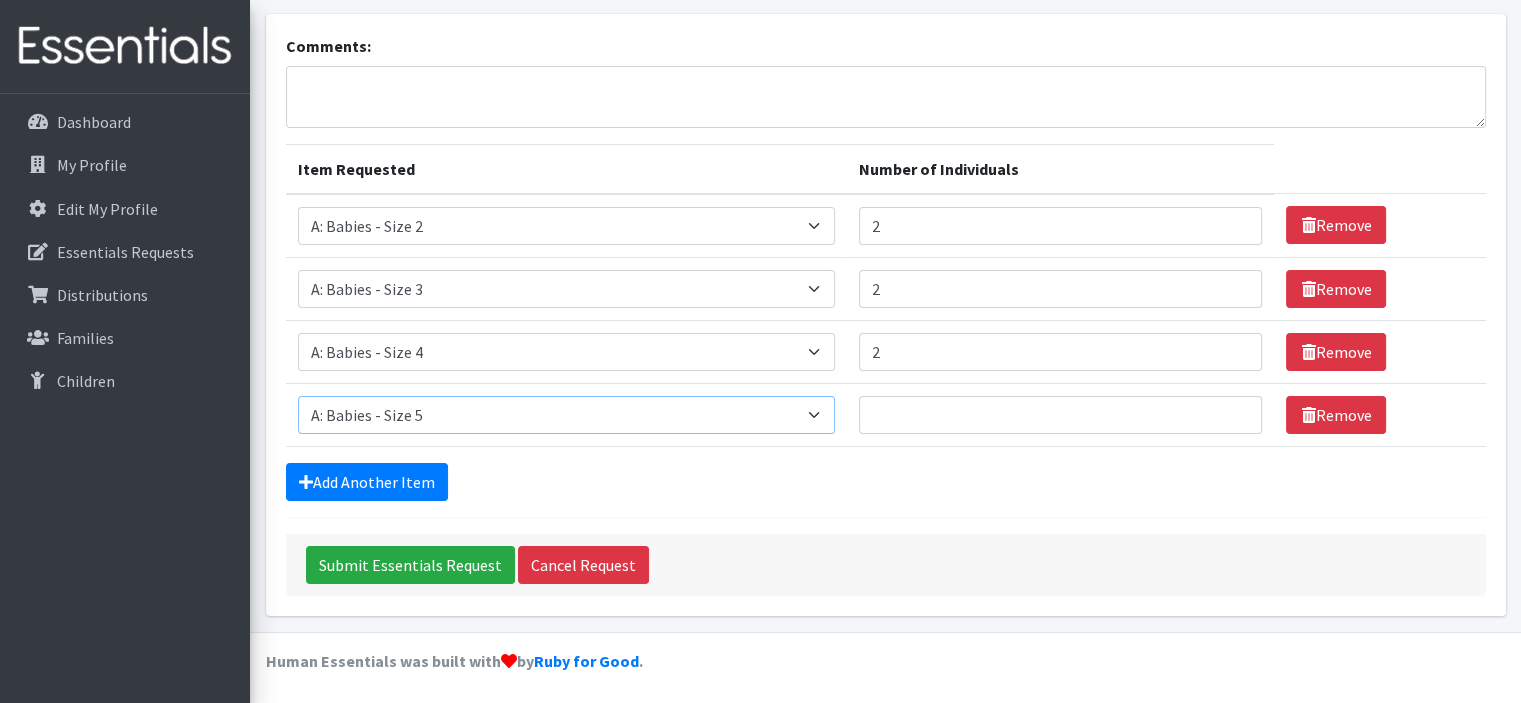 click on "Select an item
A: Babies - Size 0 (Preemie)
A: Babies - Size 01 (newborn)
A: Babies - Size 1
A: Babies - Size 2
A: Babies - Size 3
A: Babies - Size 4
A: Babies - Size 5
A: Babies - Size 6
A: Babies - Size 7
B: Toddlers - Pull-Ups1 (Medium - 2T-3T)
B: Toddlers - Pull-Ups2 (Large -3T-4T)
B: Toddlers - Pull-Ups3 (XL - 4T-5T)
C: Youth - Overnights1 - S/M (38-65 lbs)
C: Youth - Overnights2 - L/XL ( 65-140 lbs)
E: Swimmers1 - S (16-26 lbs)
E: Swimmers2 - M (24-34 lbs)
E: Swimmers3 - L (32+ lbs)" at bounding box center [567, 415] 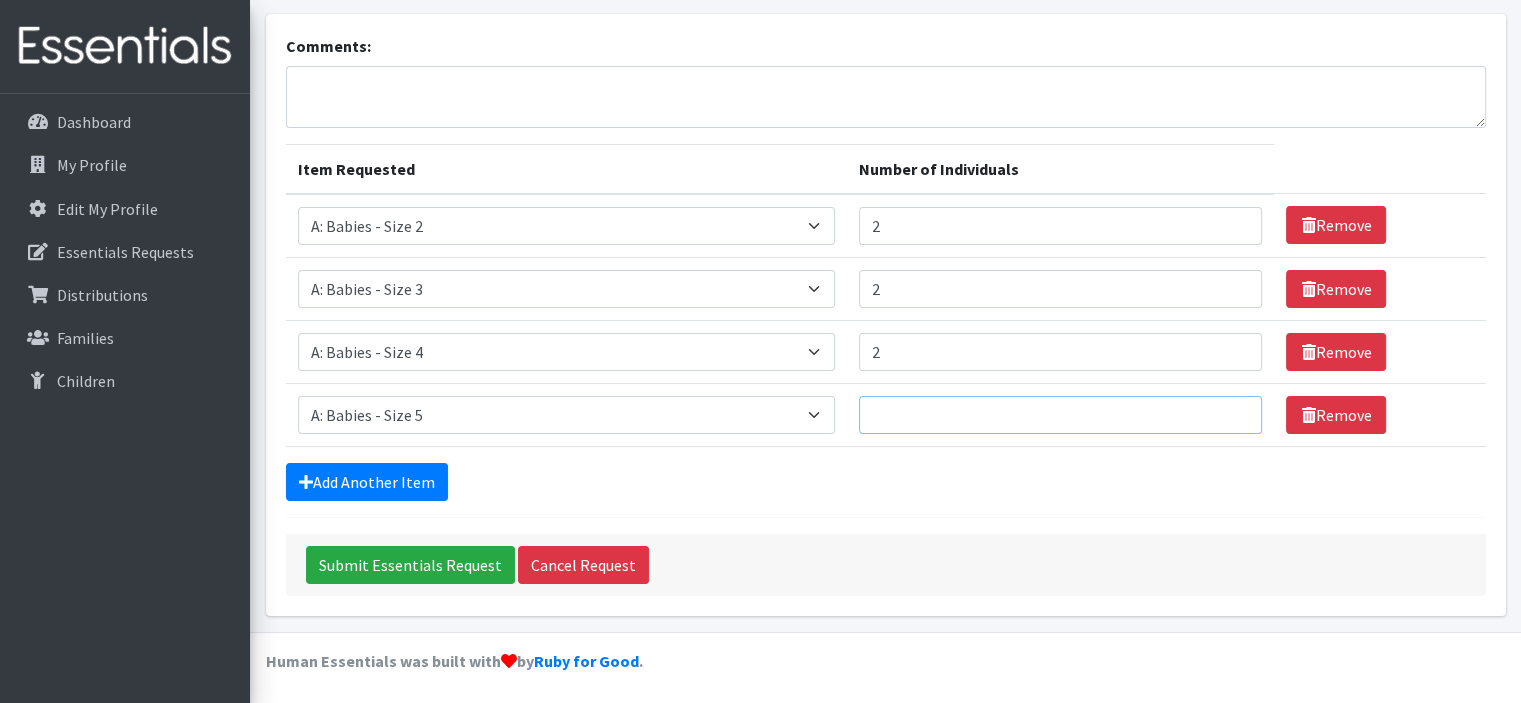 click on "Number of Individuals" at bounding box center [1060, 415] 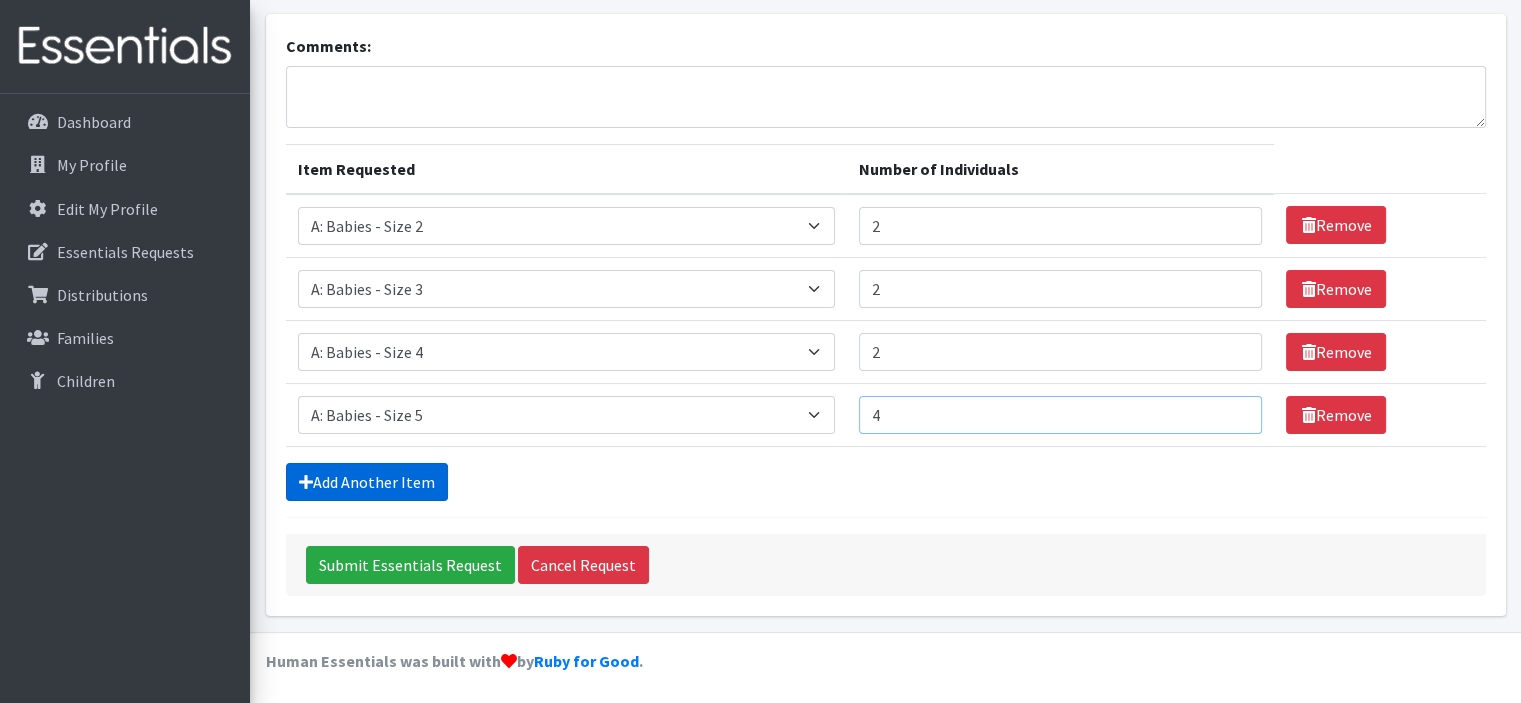type on "4" 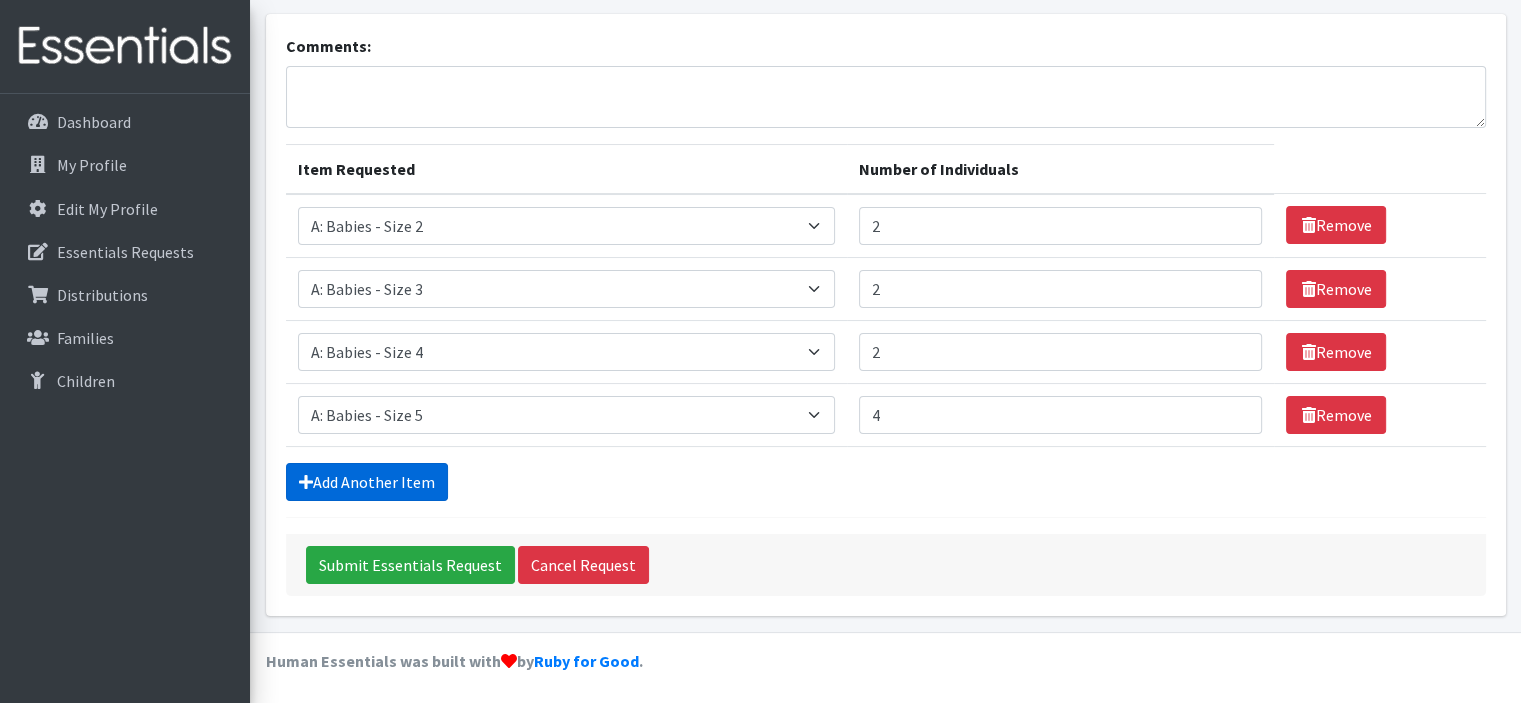 click on "Add Another Item" at bounding box center (367, 482) 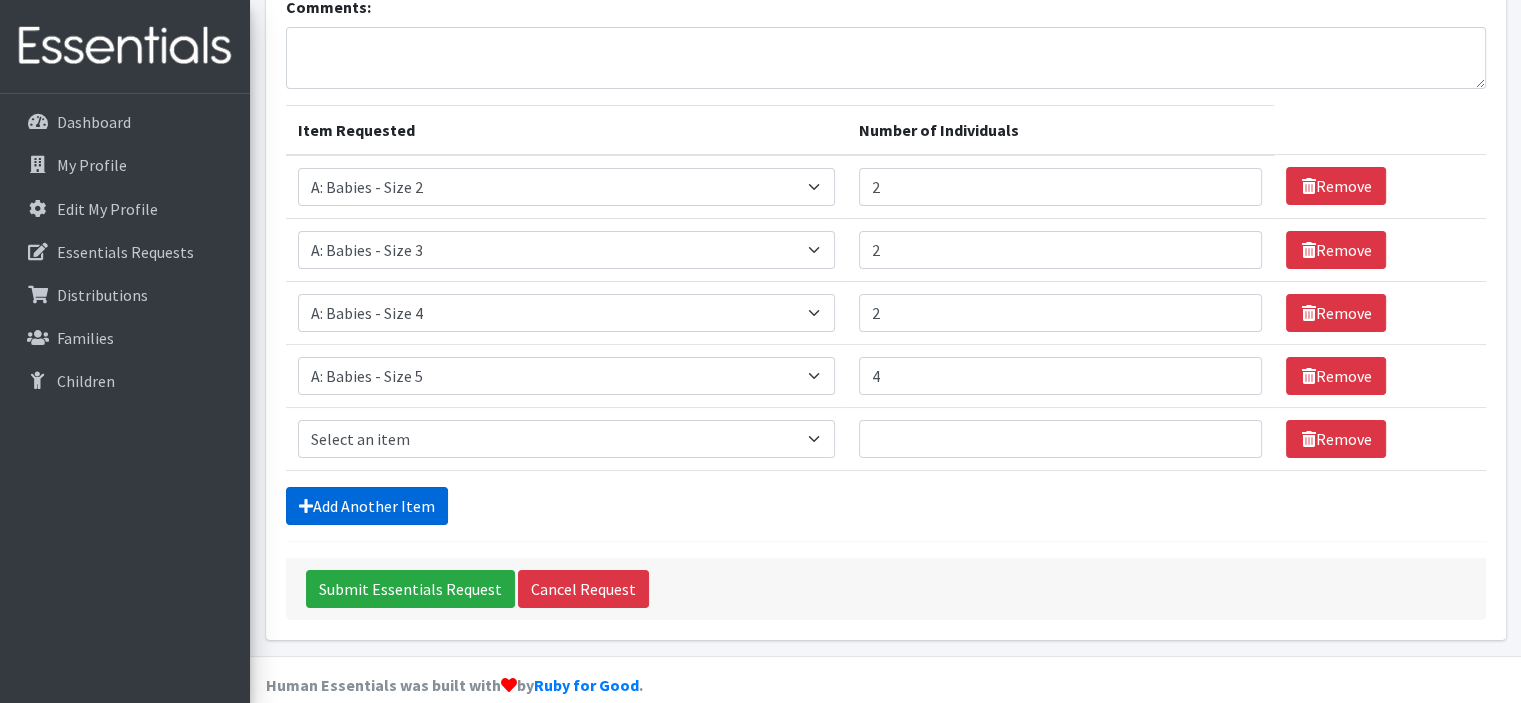 scroll, scrollTop: 179, scrollLeft: 0, axis: vertical 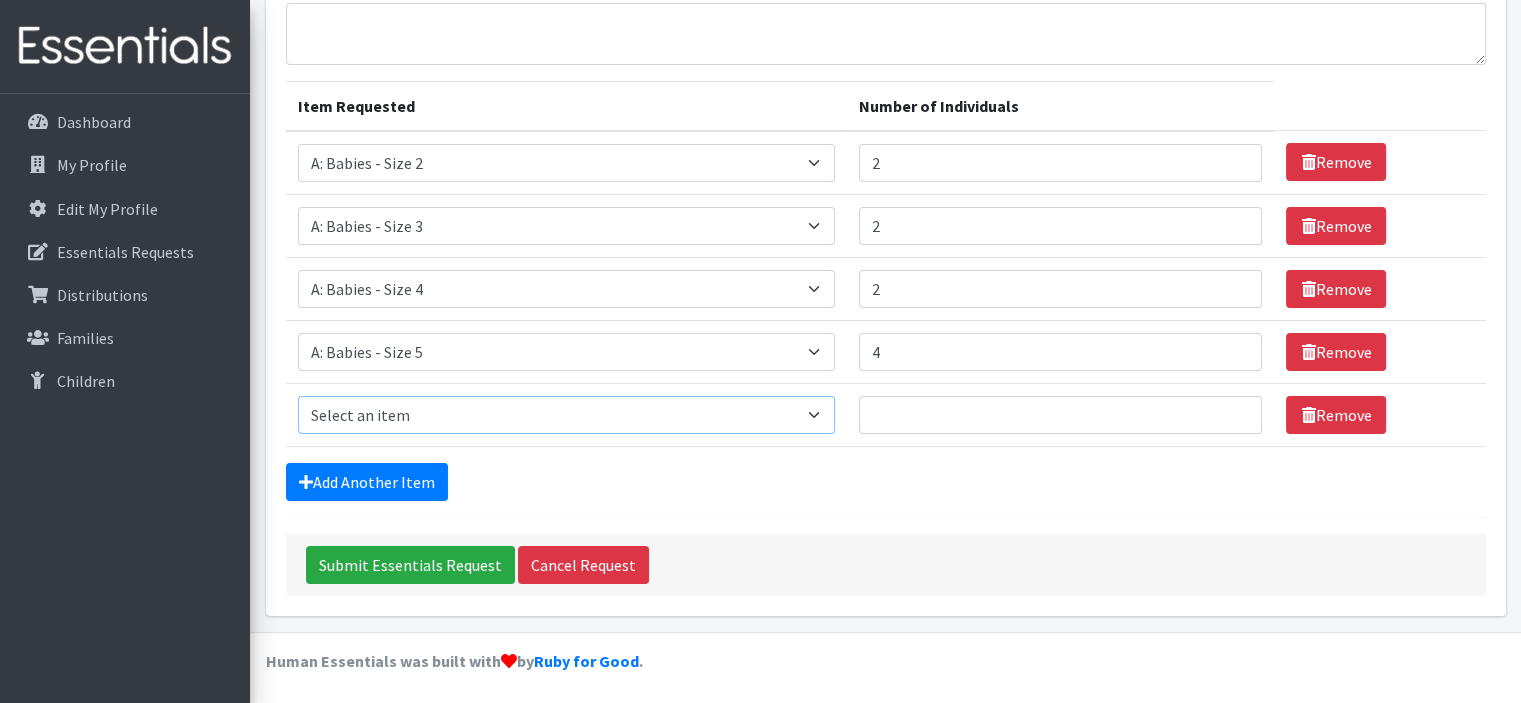 click on "Select an item
A: Babies - Size 0 (Preemie)
A: Babies - Size 01 (newborn)
A: Babies - Size 1
A: Babies - Size 2
A: Babies - Size 3
A: Babies - Size 4
A: Babies - Size 5
A: Babies - Size 6
A: Babies - Size 7
B: Toddlers - Pull-Ups1 (Medium - 2T-3T)
B: Toddlers - Pull-Ups2 (Large -3T-4T)
B: Toddlers - Pull-Ups3 (XL - 4T-5T)
C: Youth - Overnights1 - S/M (38-65 lbs)
C: Youth - Overnights2 - L/XL ( 65-140 lbs)
E: Swimmers1 - S (16-26 lbs)
E: Swimmers2 - M (24-34 lbs)
E: Swimmers3 - L (32+ lbs)" at bounding box center (567, 415) 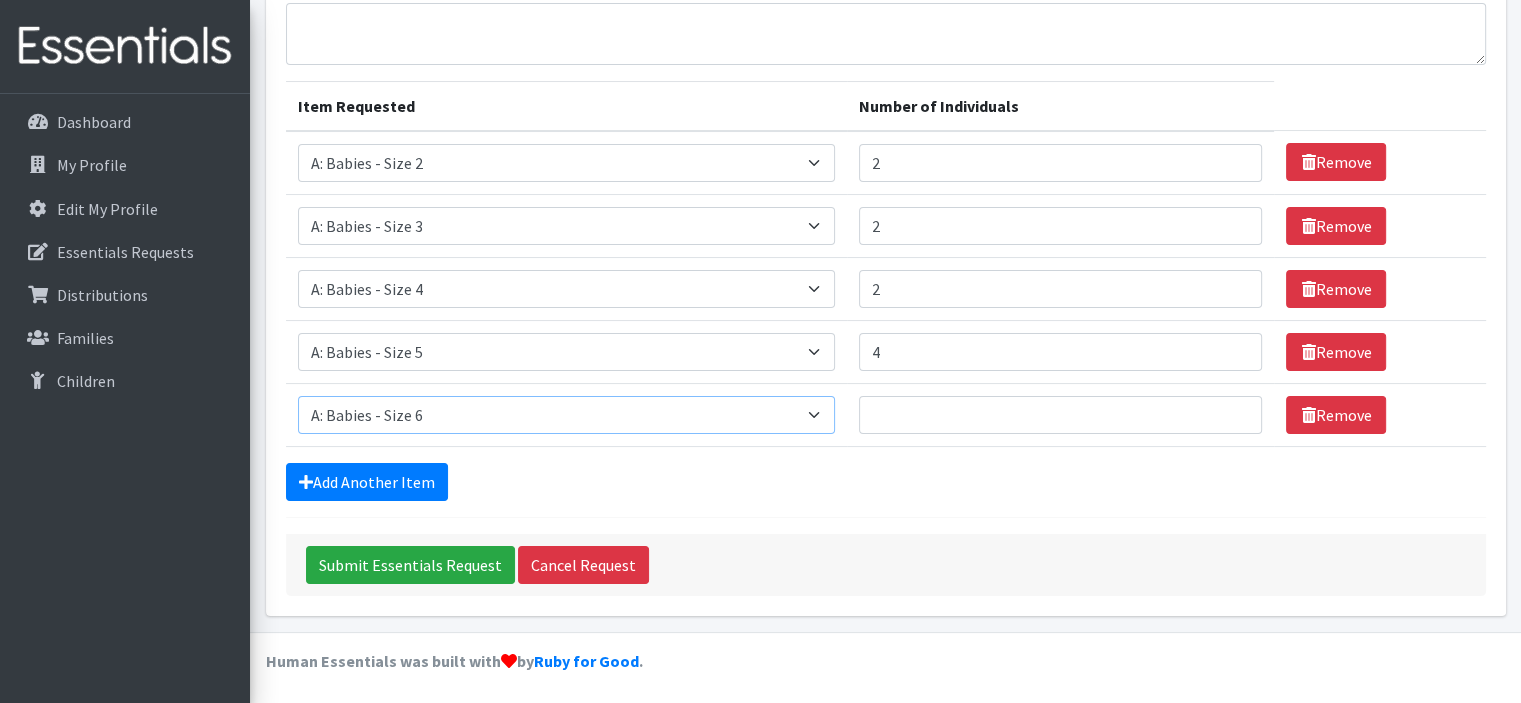 click on "Select an item
A: Babies - Size 0 (Preemie)
A: Babies - Size 01 (newborn)
A: Babies - Size 1
A: Babies - Size 2
A: Babies - Size 3
A: Babies - Size 4
A: Babies - Size 5
A: Babies - Size 6
A: Babies - Size 7
B: Toddlers - Pull-Ups1 (Medium - 2T-3T)
B: Toddlers - Pull-Ups2 (Large -3T-4T)
B: Toddlers - Pull-Ups3 (XL - 4T-5T)
C: Youth - Overnights1 - S/M (38-65 lbs)
C: Youth - Overnights2 - L/XL ( 65-140 lbs)
E: Swimmers1 - S (16-26 lbs)
E: Swimmers2 - M (24-34 lbs)
E: Swimmers3 - L (32+ lbs)" at bounding box center (567, 415) 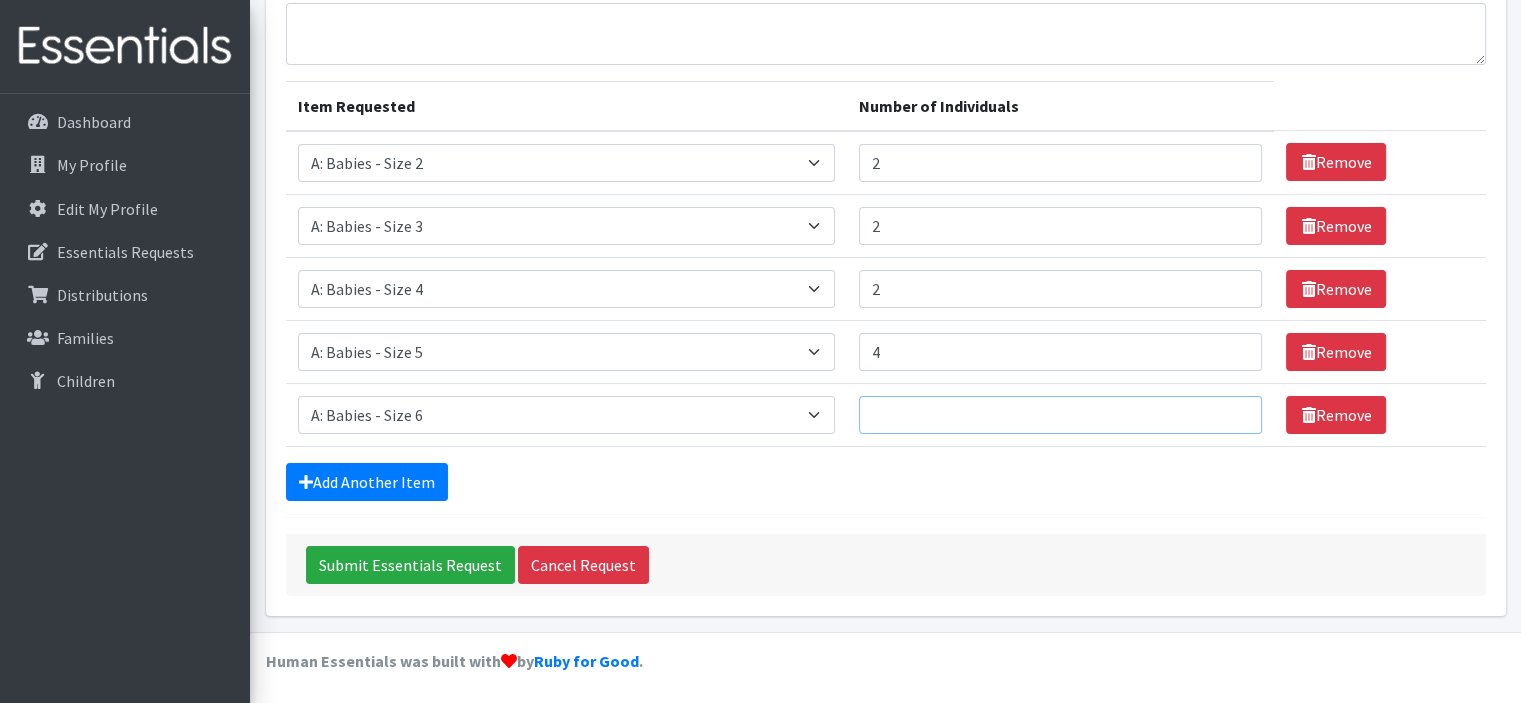 click on "Number of Individuals" at bounding box center (1060, 415) 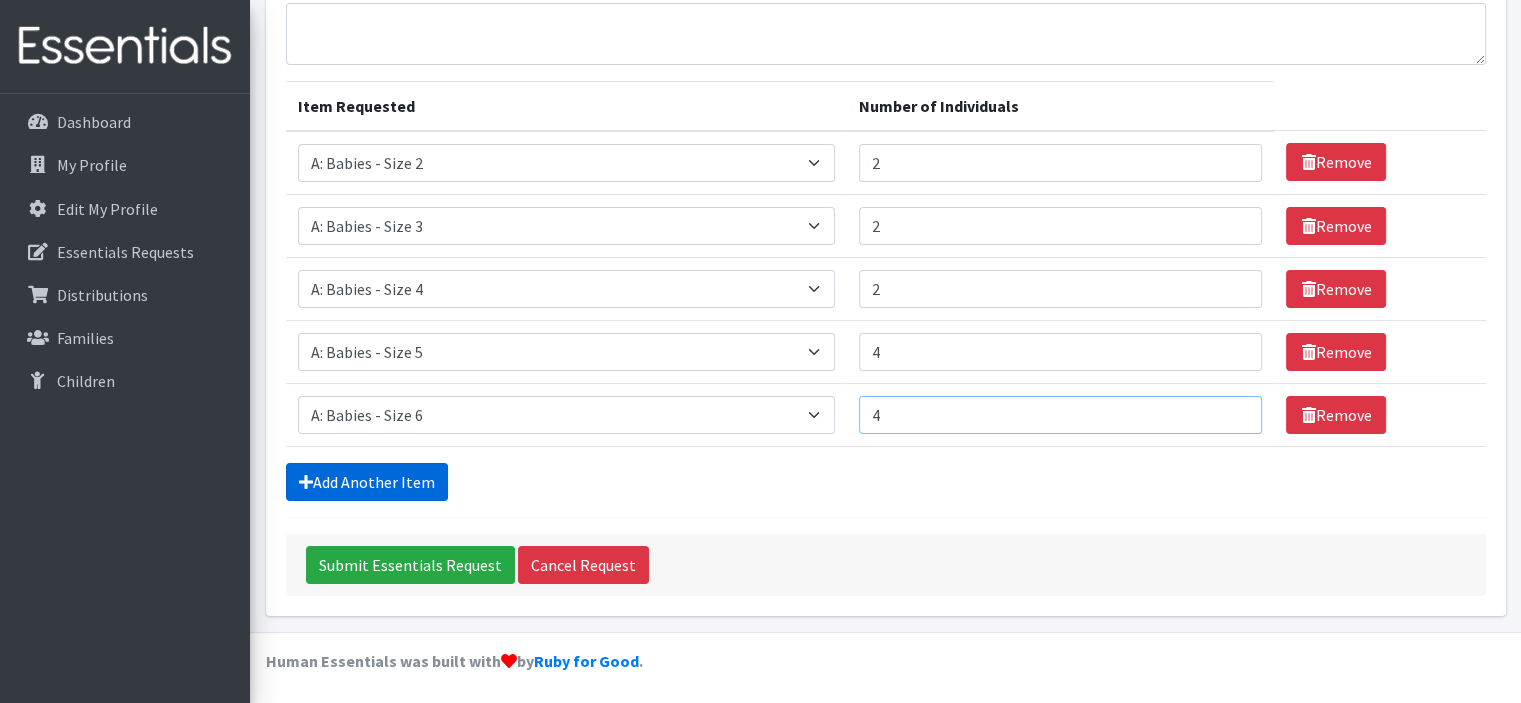type on "4" 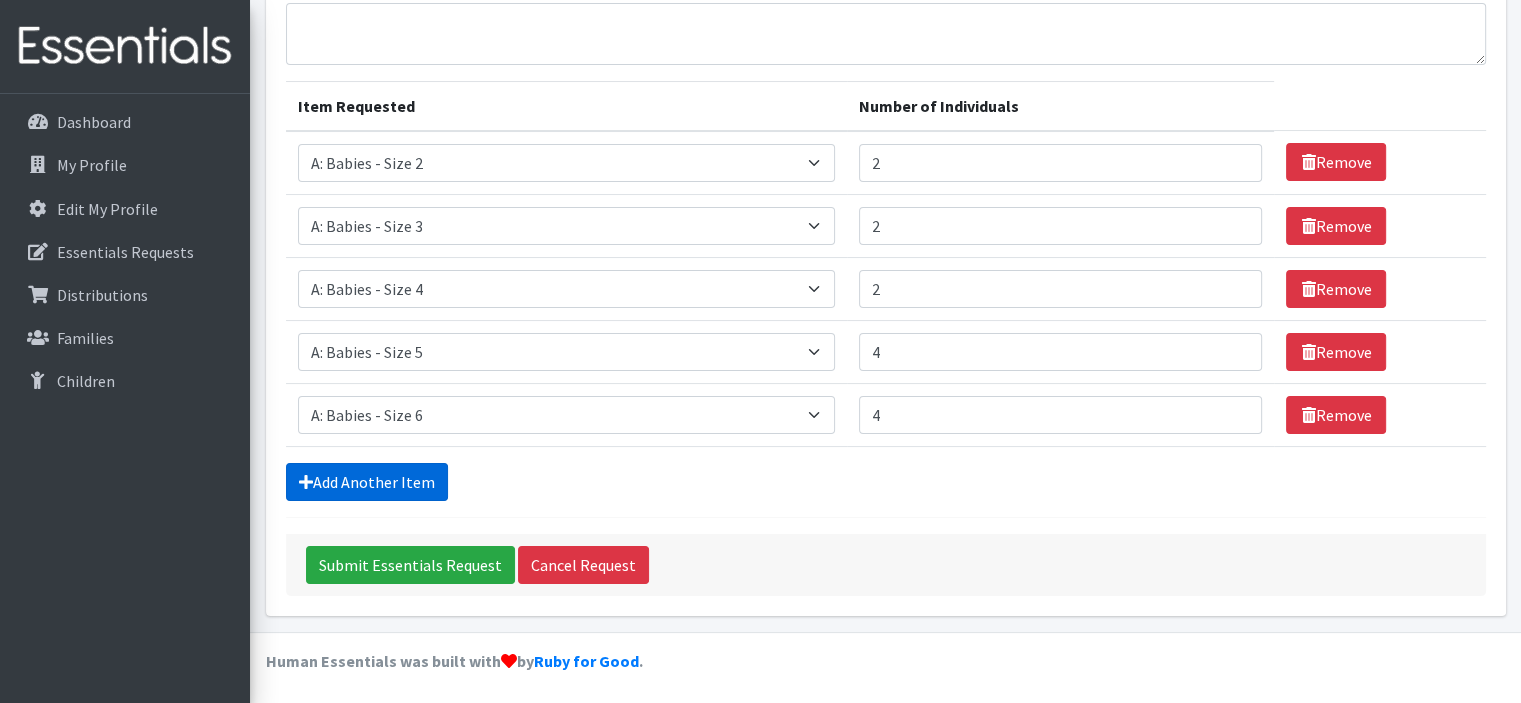 click on "Add Another Item" at bounding box center [367, 482] 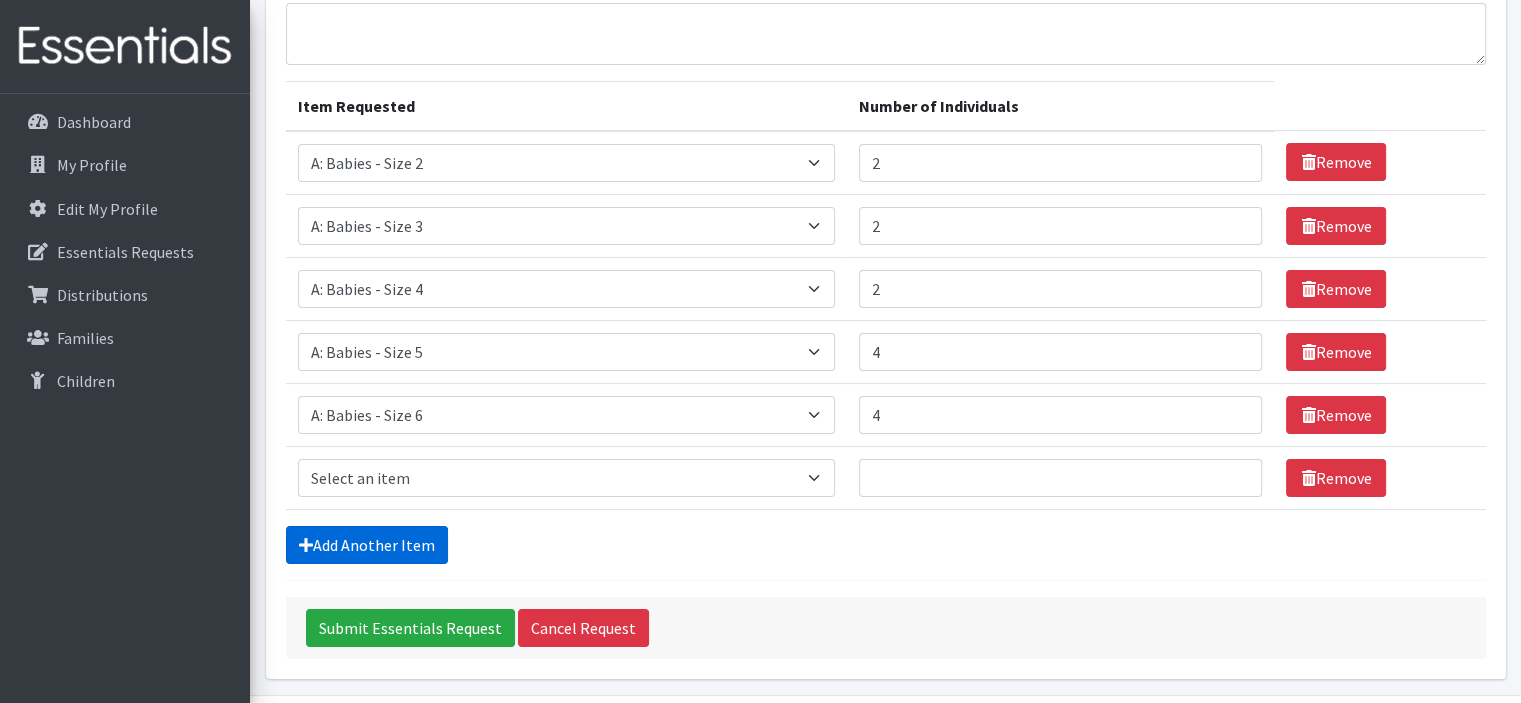 scroll, scrollTop: 242, scrollLeft: 0, axis: vertical 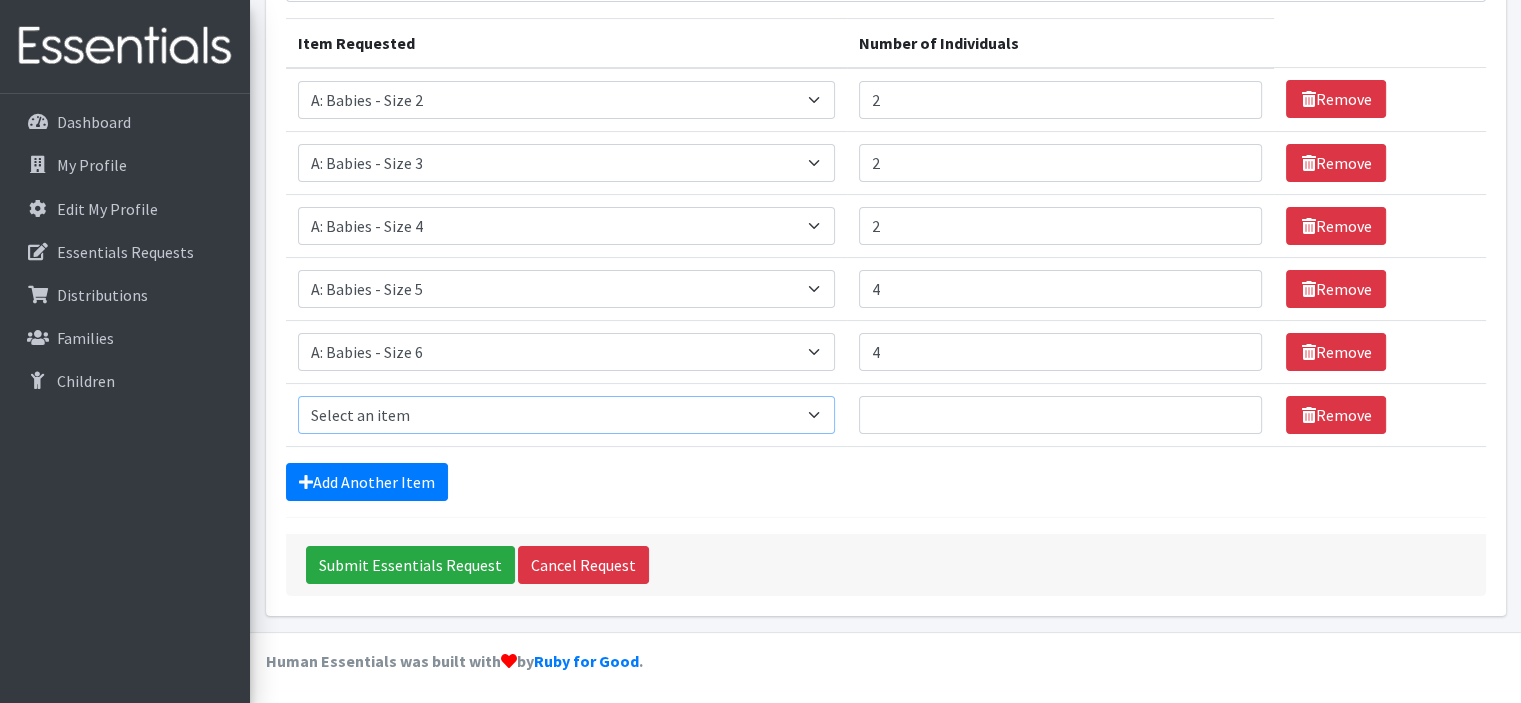 click on "Select an item
A: Babies - Size 0 (Preemie)
A: Babies - Size 01 (newborn)
A: Babies - Size 1
A: Babies - Size 2
A: Babies - Size 3
A: Babies - Size 4
A: Babies - Size 5
A: Babies - Size 6
A: Babies - Size 7
B: Toddlers - Pull-Ups1 (Medium - 2T-3T)
B: Toddlers - Pull-Ups2 (Large -3T-4T)
B: Toddlers - Pull-Ups3 (XL - 4T-5T)
C: Youth - Overnights1 - S/M (38-65 lbs)
C: Youth - Overnights2 - L/XL ( 65-140 lbs)
E: Swimmers1 - S (16-26 lbs)
E: Swimmers2 - M (24-34 lbs)
E: Swimmers3 - L (32+ lbs)" at bounding box center [567, 415] 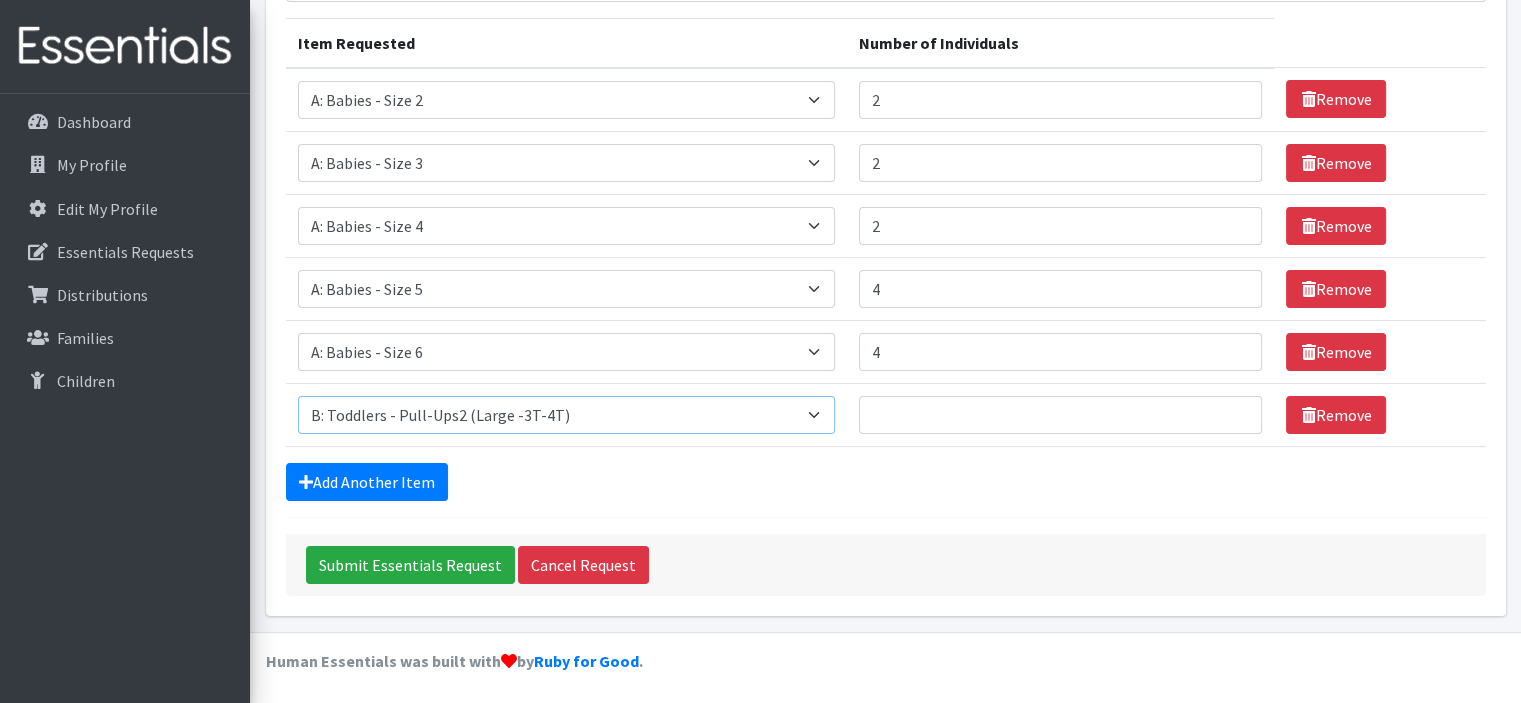 click on "Select an item
A: Babies - Size 0 (Preemie)
A: Babies - Size 01 (newborn)
A: Babies - Size 1
A: Babies - Size 2
A: Babies - Size 3
A: Babies - Size 4
A: Babies - Size 5
A: Babies - Size 6
A: Babies - Size 7
B: Toddlers - Pull-Ups1 (Medium - 2T-3T)
B: Toddlers - Pull-Ups2 (Large -3T-4T)
B: Toddlers - Pull-Ups3 (XL - 4T-5T)
C: Youth - Overnights1 - S/M (38-65 lbs)
C: Youth - Overnights2 - L/XL ( 65-140 lbs)
E: Swimmers1 - S (16-26 lbs)
E: Swimmers2 - M (24-34 lbs)
E: Swimmers3 - L (32+ lbs)" at bounding box center (567, 415) 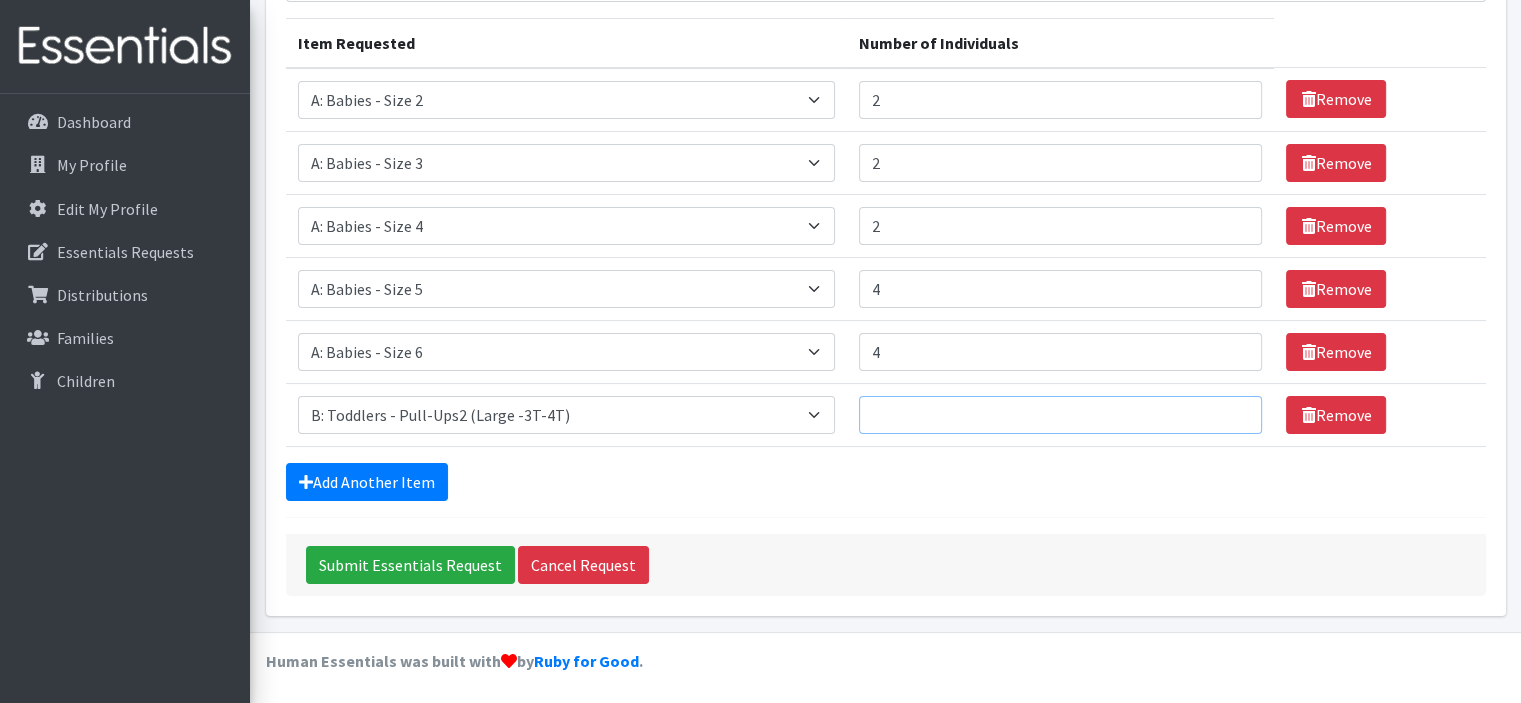 click on "Number of Individuals" at bounding box center [1060, 415] 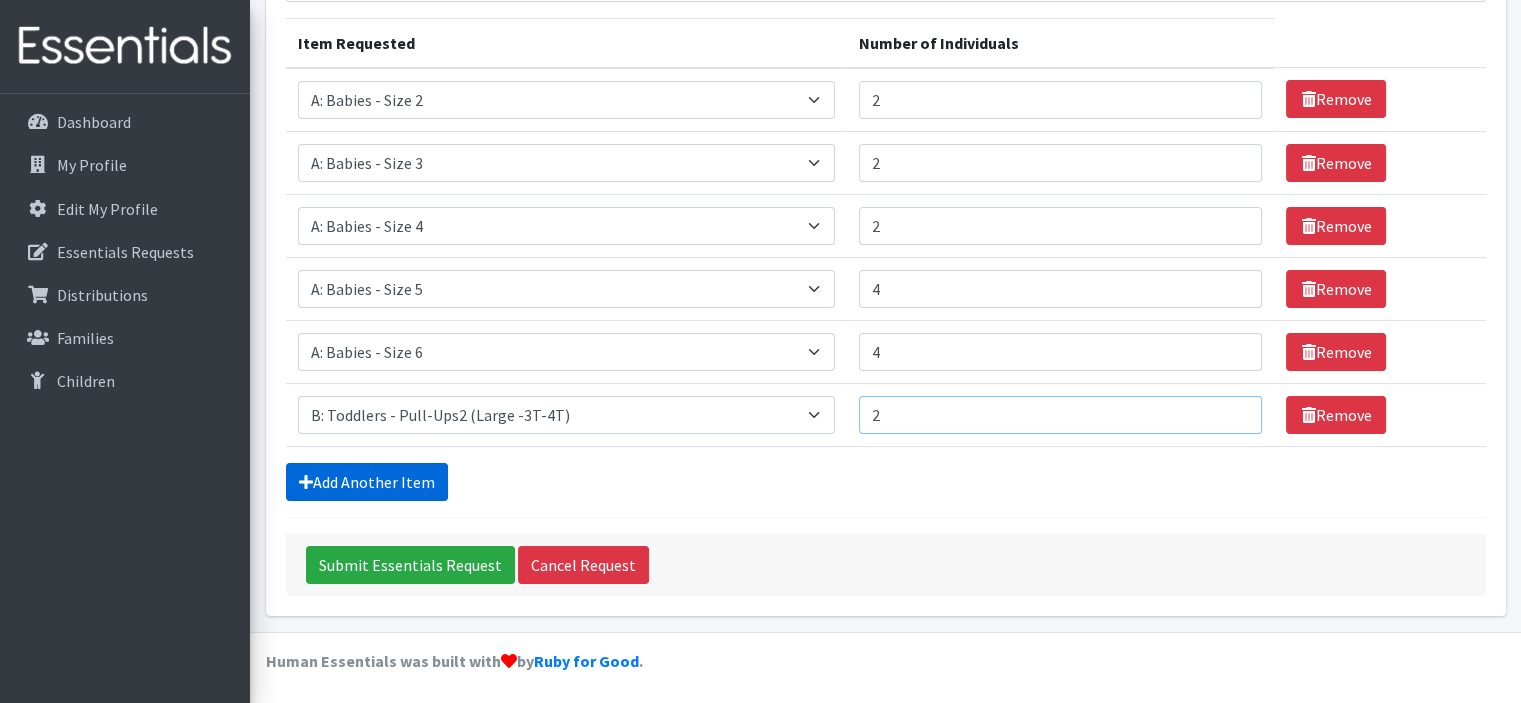 type on "2" 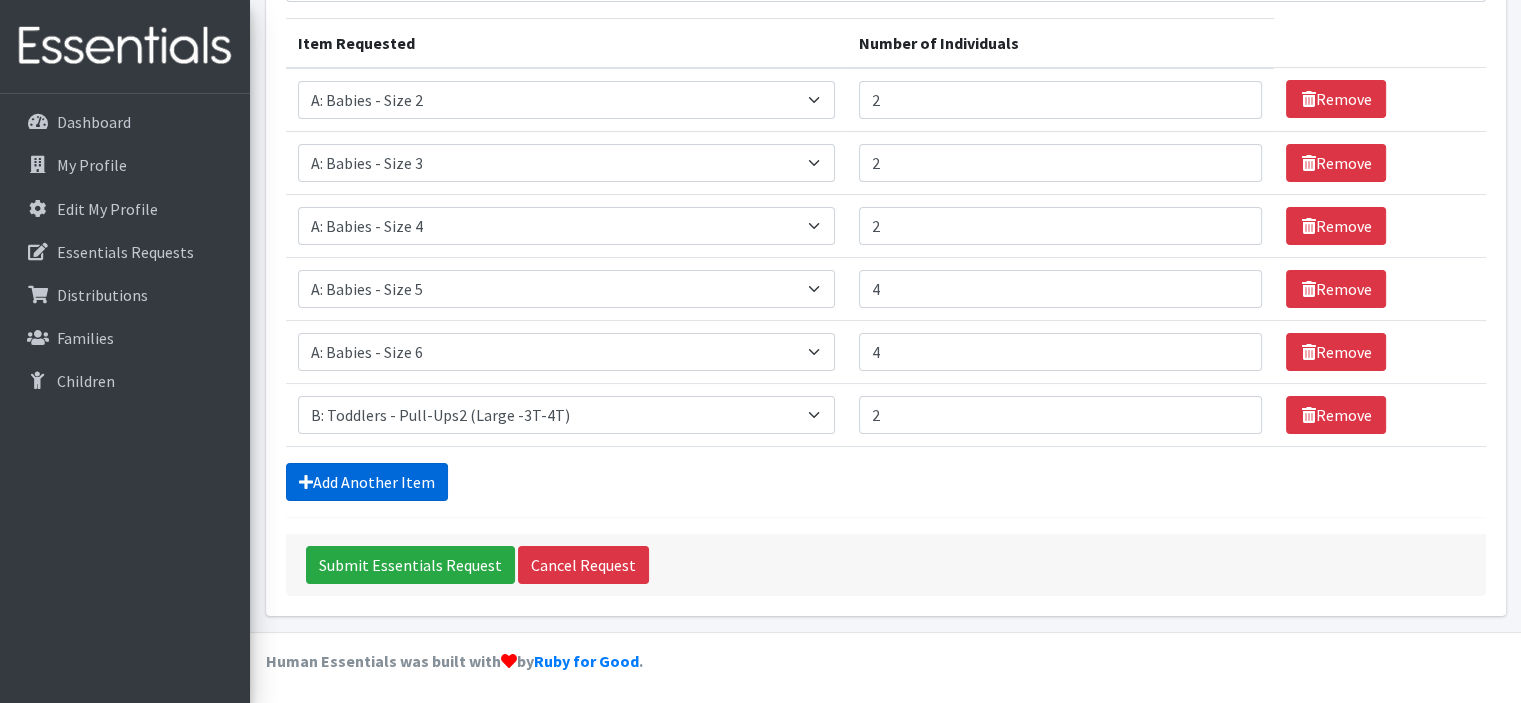 click on "Add Another Item" at bounding box center [367, 482] 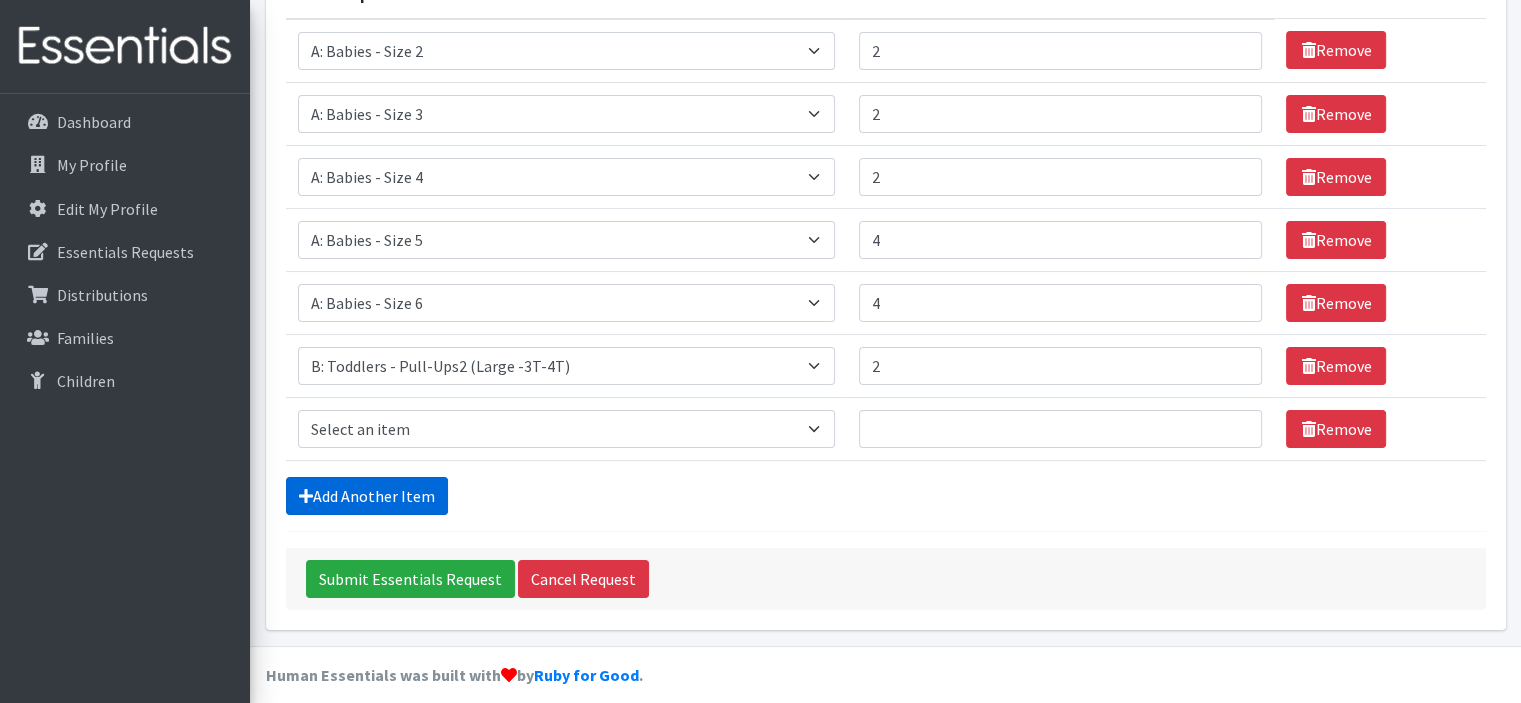 scroll, scrollTop: 304, scrollLeft: 0, axis: vertical 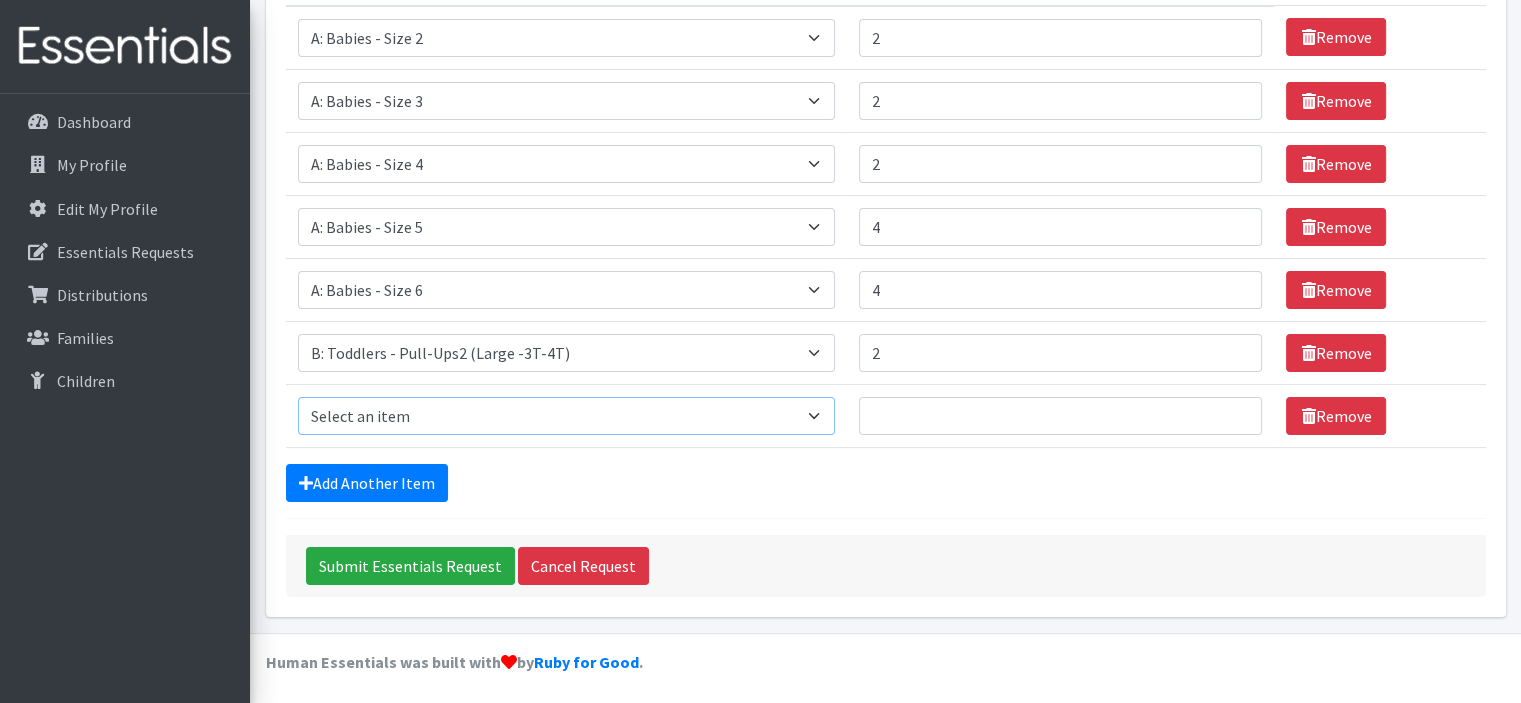 click on "Select an item
A: Babies - Size 0 (Preemie)
A: Babies - Size 01 (newborn)
A: Babies - Size 1
A: Babies - Size 2
A: Babies - Size 3
A: Babies - Size 4
A: Babies - Size 5
A: Babies - Size 6
A: Babies - Size 7
B: Toddlers - Pull-Ups1 (Medium - 2T-3T)
B: Toddlers - Pull-Ups2 (Large -3T-4T)
B: Toddlers - Pull-Ups3 (XL - 4T-5T)
C: Youth - Overnights1 - S/M (38-65 lbs)
C: Youth - Overnights2 - L/XL ( 65-140 lbs)
E: Swimmers1 - S (16-26 lbs)
E: Swimmers2 - M (24-34 lbs)
E: Swimmers3 - L (32+ lbs)" at bounding box center (567, 416) 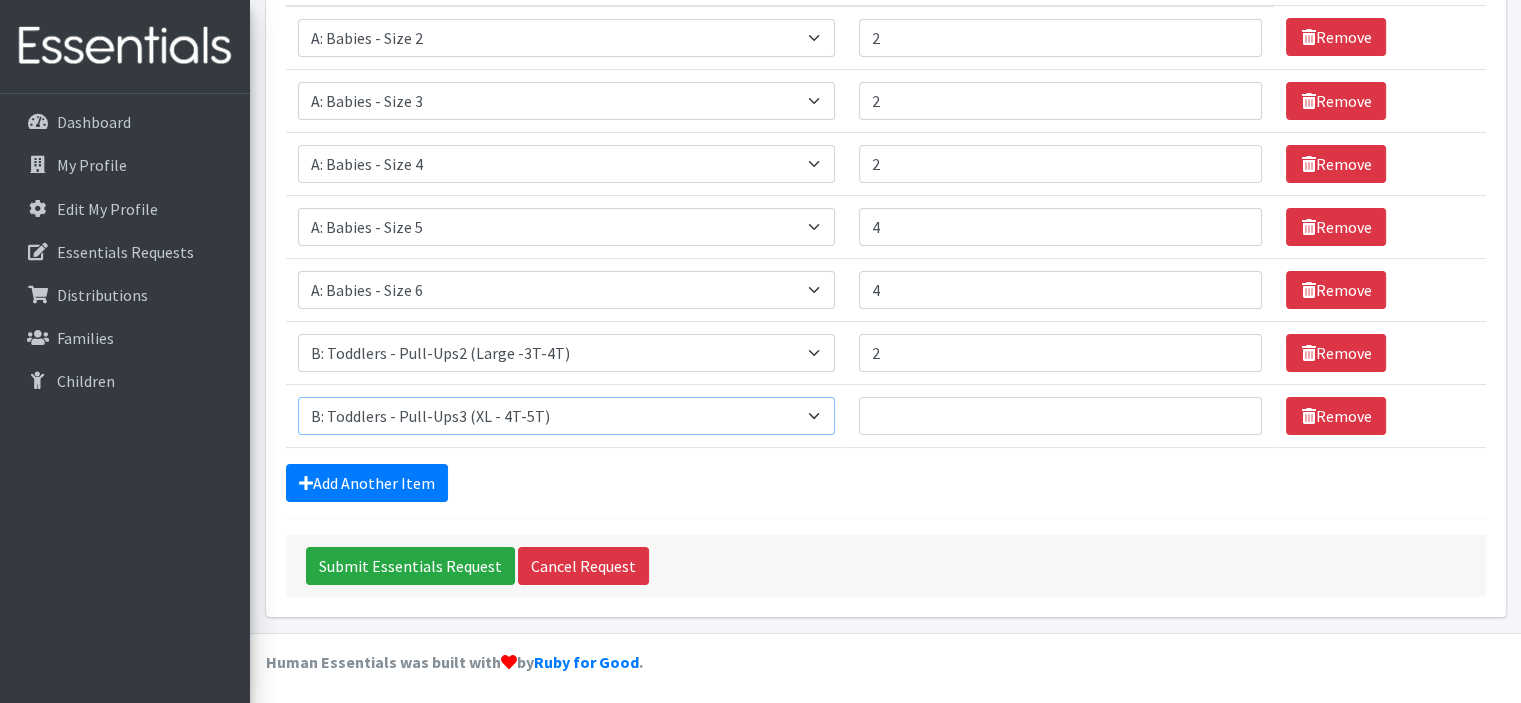 click on "Select an item
A: Babies - Size 0 (Preemie)
A: Babies - Size 01 (newborn)
A: Babies - Size 1
A: Babies - Size 2
A: Babies - Size 3
A: Babies - Size 4
A: Babies - Size 5
A: Babies - Size 6
A: Babies - Size 7
B: Toddlers - Pull-Ups1 (Medium - 2T-3T)
B: Toddlers - Pull-Ups2 (Large -3T-4T)
B: Toddlers - Pull-Ups3 (XL - 4T-5T)
C: Youth - Overnights1 - S/M (38-65 lbs)
C: Youth - Overnights2 - L/XL ( 65-140 lbs)
E: Swimmers1 - S (16-26 lbs)
E: Swimmers2 - M (24-34 lbs)
E: Swimmers3 - L (32+ lbs)" at bounding box center (567, 416) 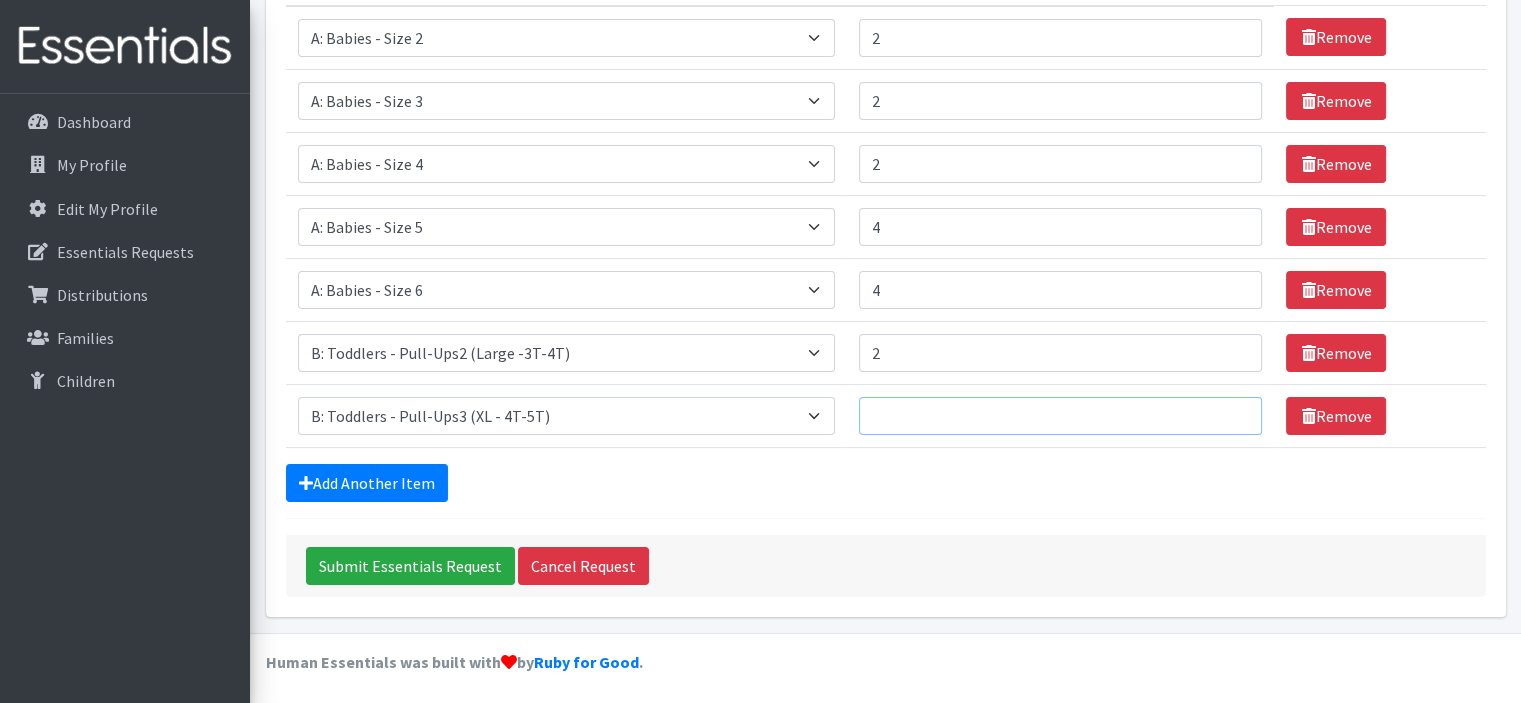 click on "Number of Individuals" at bounding box center [1060, 416] 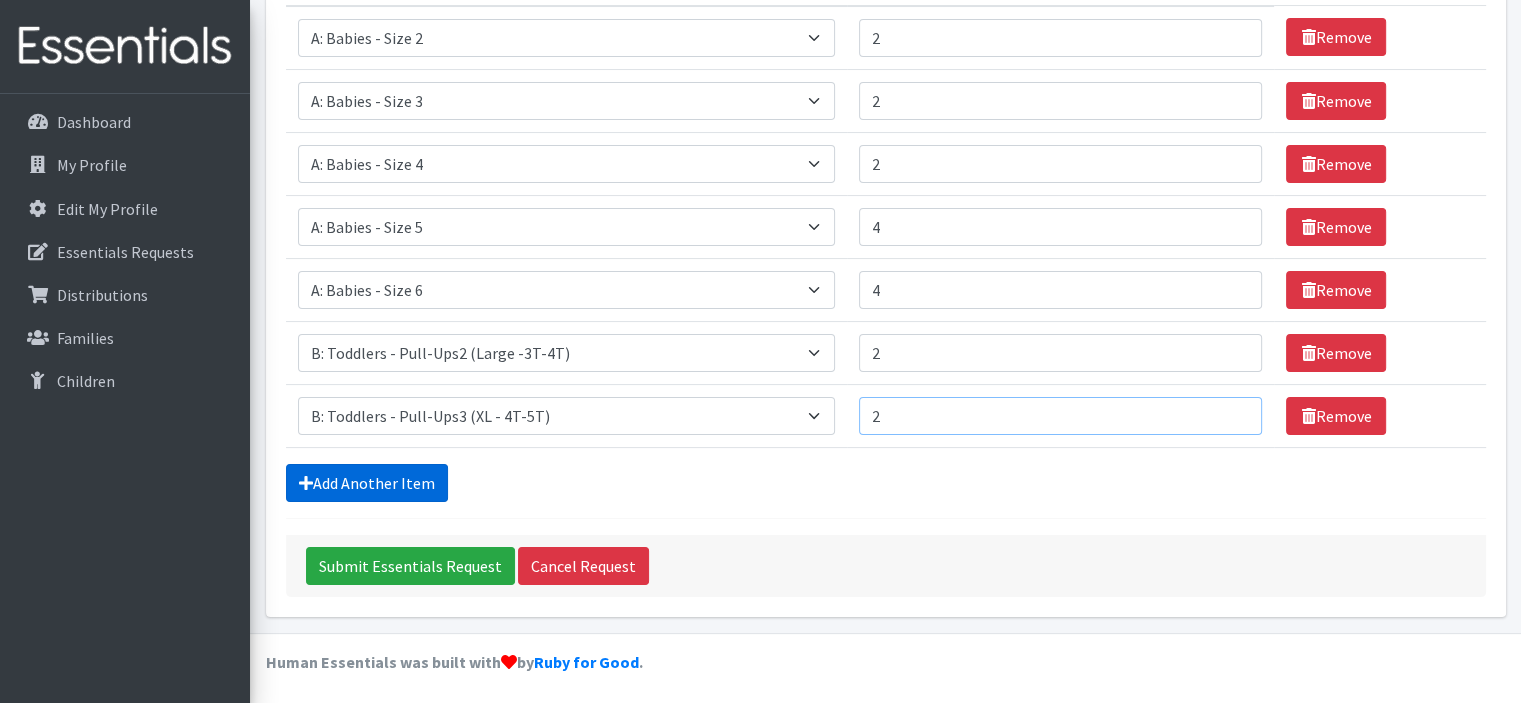 type on "2" 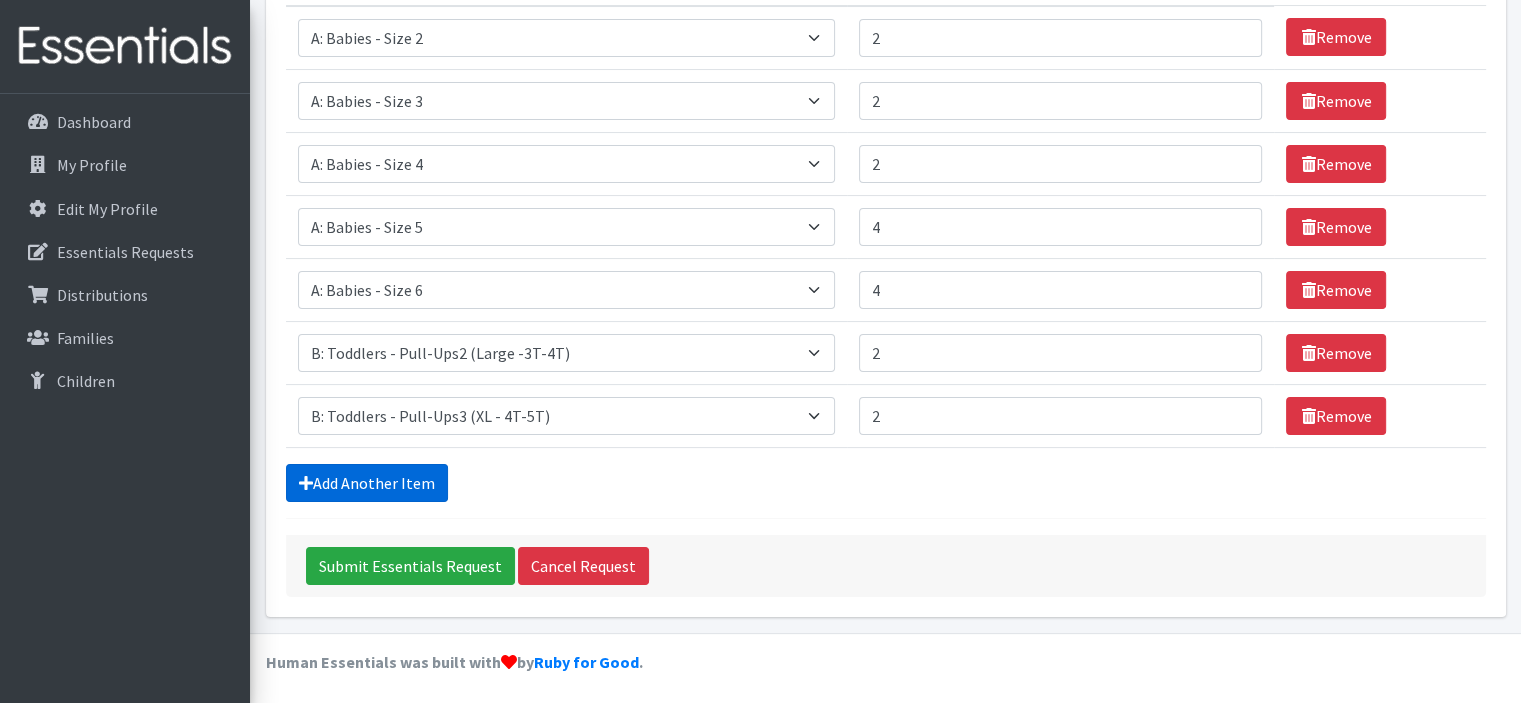 click on "Add Another Item" at bounding box center (367, 483) 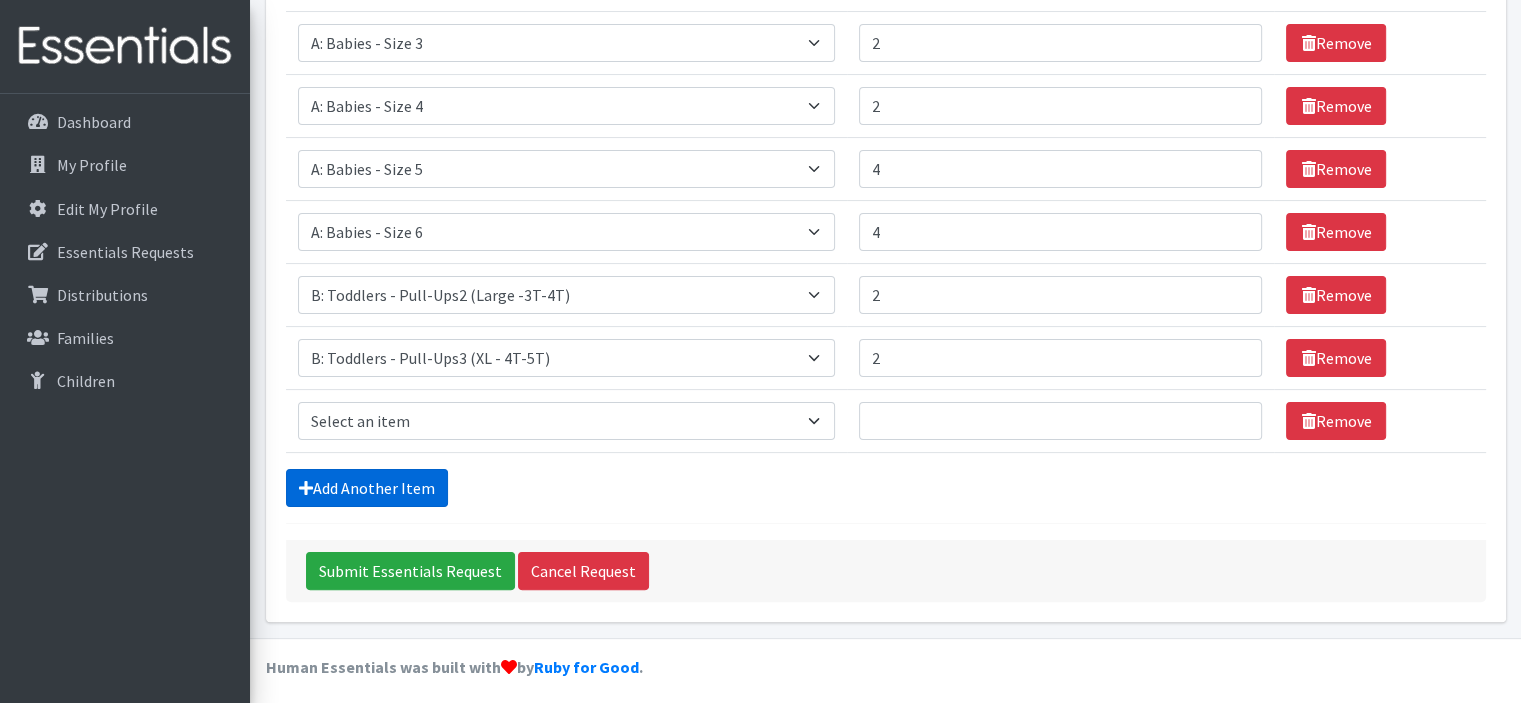 scroll, scrollTop: 368, scrollLeft: 0, axis: vertical 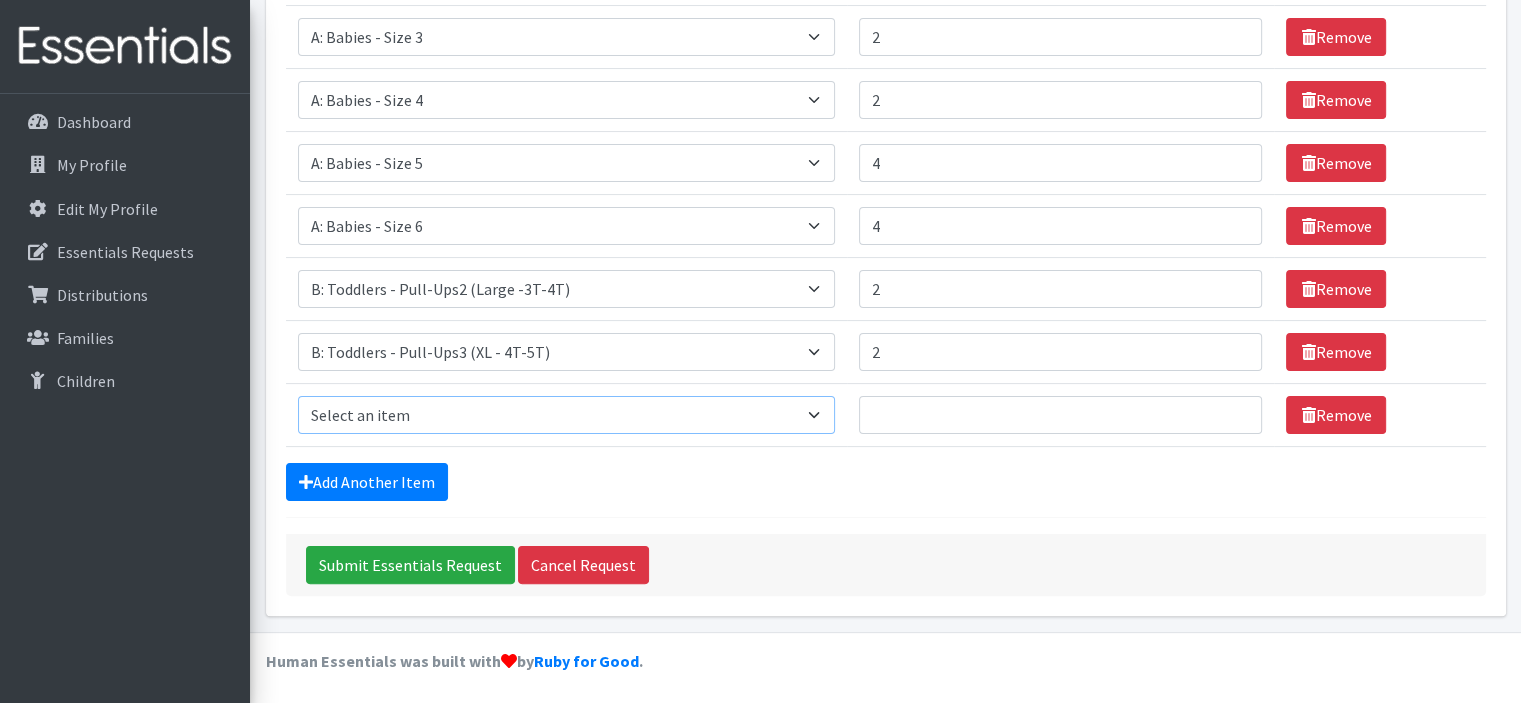 click on "Select an item
A: Babies - Size 0 (Preemie)
A: Babies - Size 01 (newborn)
A: Babies - Size 1
A: Babies - Size 2
A: Babies - Size 3
A: Babies - Size 4
A: Babies - Size 5
A: Babies - Size 6
A: Babies - Size 7
B: Toddlers - Pull-Ups1 (Medium - 2T-3T)
B: Toddlers - Pull-Ups2 (Large -3T-4T)
B: Toddlers - Pull-Ups3 (XL - 4T-5T)
C: Youth - Overnights1 - S/M (38-65 lbs)
C: Youth - Overnights2 - L/XL ( 65-140 lbs)
E: Swimmers1 - S (16-26 lbs)
E: Swimmers2 - M (24-34 lbs)
E: Swimmers3 - L (32+ lbs)" at bounding box center (567, 415) 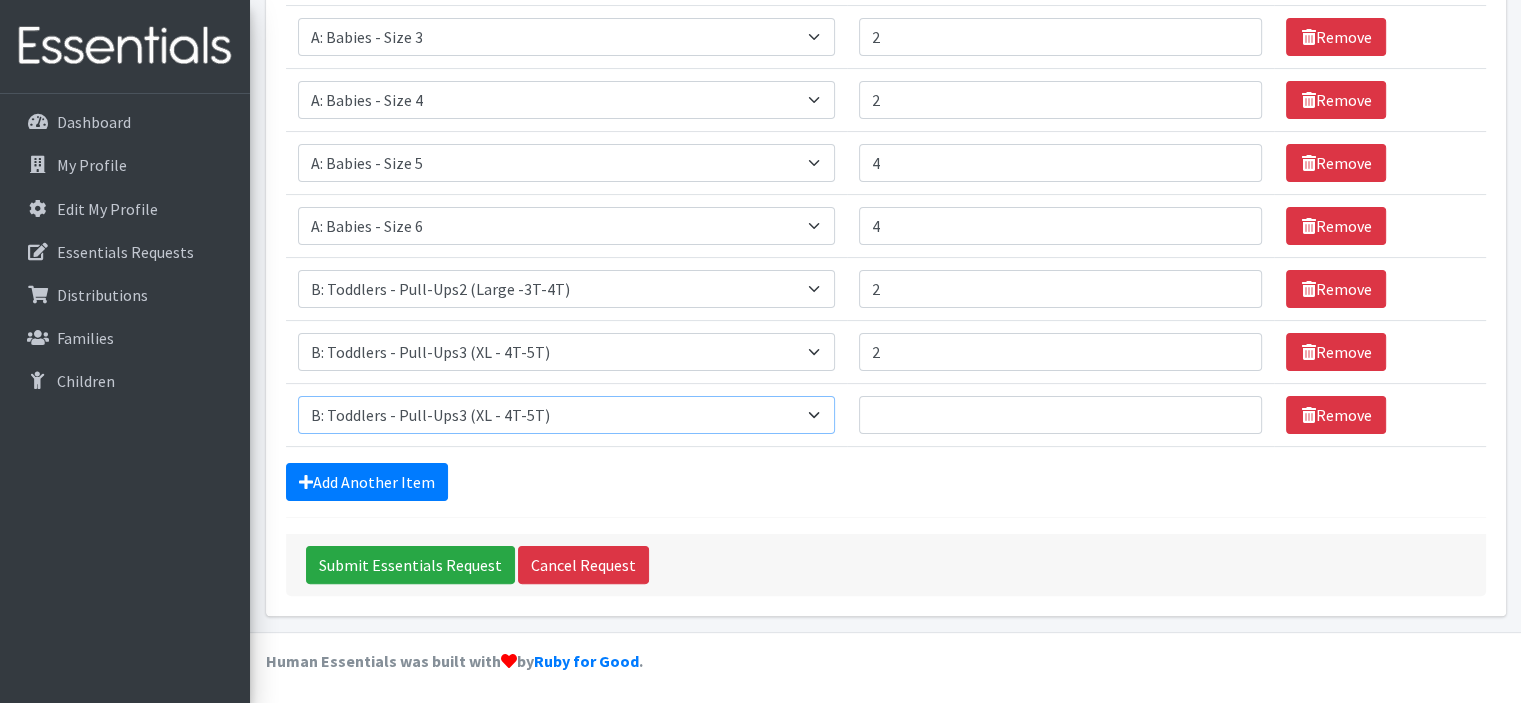 click on "Select an item
A: Babies - Size 0 (Preemie)
A: Babies - Size 01 (newborn)
A: Babies - Size 1
A: Babies - Size 2
A: Babies - Size 3
A: Babies - Size 4
A: Babies - Size 5
A: Babies - Size 6
A: Babies - Size 7
B: Toddlers - Pull-Ups1 (Medium - 2T-3T)
B: Toddlers - Pull-Ups2 (Large -3T-4T)
B: Toddlers - Pull-Ups3 (XL - 4T-5T)
C: Youth - Overnights1 - S/M (38-65 lbs)
C: Youth - Overnights2 - L/XL ( 65-140 lbs)
E: Swimmers1 - S (16-26 lbs)
E: Swimmers2 - M (24-34 lbs)
E: Swimmers3 - L (32+ lbs)" at bounding box center [567, 415] 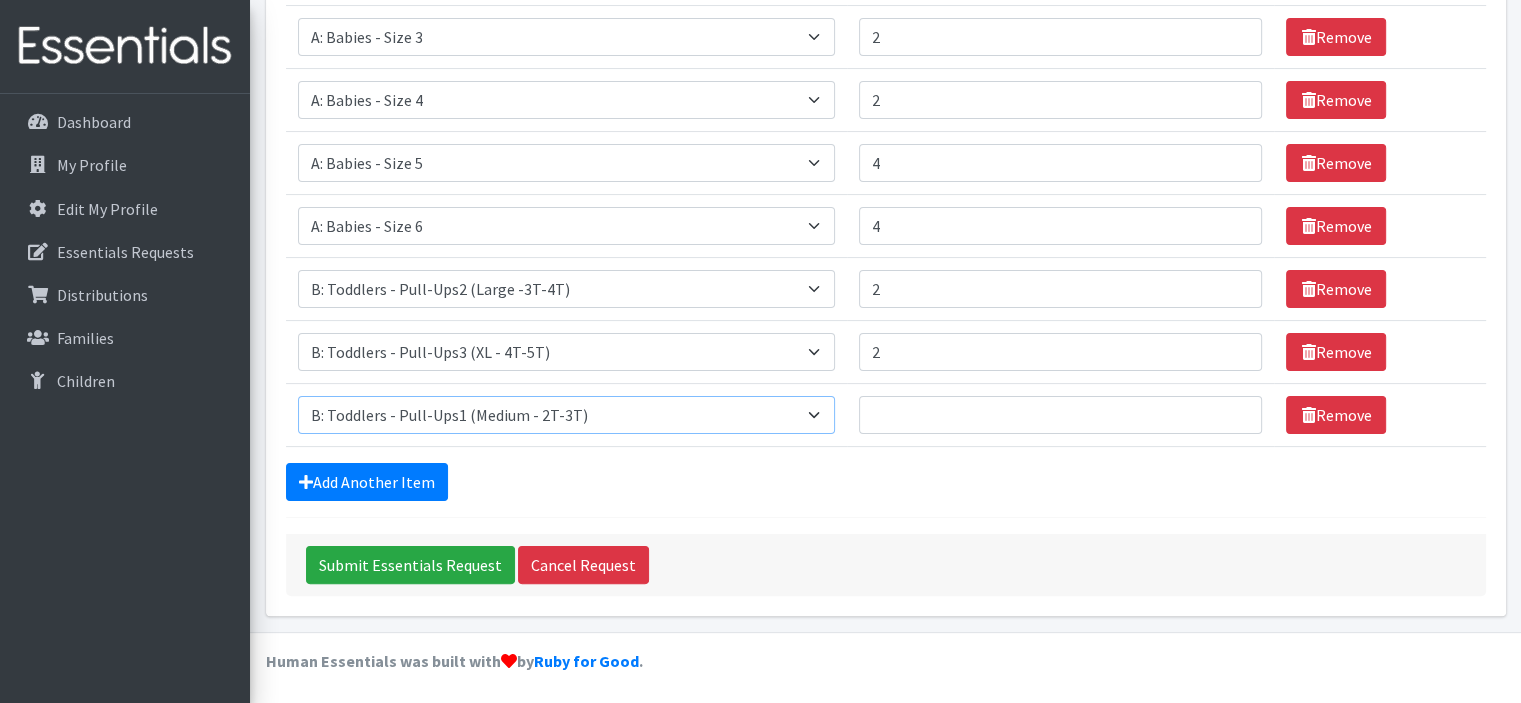 click on "Select an item
A: Babies - Size 0 (Preemie)
A: Babies - Size 01 (newborn)
A: Babies - Size 1
A: Babies - Size 2
A: Babies - Size 3
A: Babies - Size 4
A: Babies - Size 5
A: Babies - Size 6
A: Babies - Size 7
B: Toddlers - Pull-Ups1 (Medium - 2T-3T)
B: Toddlers - Pull-Ups2 (Large -3T-4T)
B: Toddlers - Pull-Ups3 (XL - 4T-5T)
C: Youth - Overnights1 - S/M (38-65 lbs)
C: Youth - Overnights2 - L/XL ( 65-140 lbs)
E: Swimmers1 - S (16-26 lbs)
E: Swimmers2 - M (24-34 lbs)
E: Swimmers3 - L (32+ lbs)" at bounding box center [567, 415] 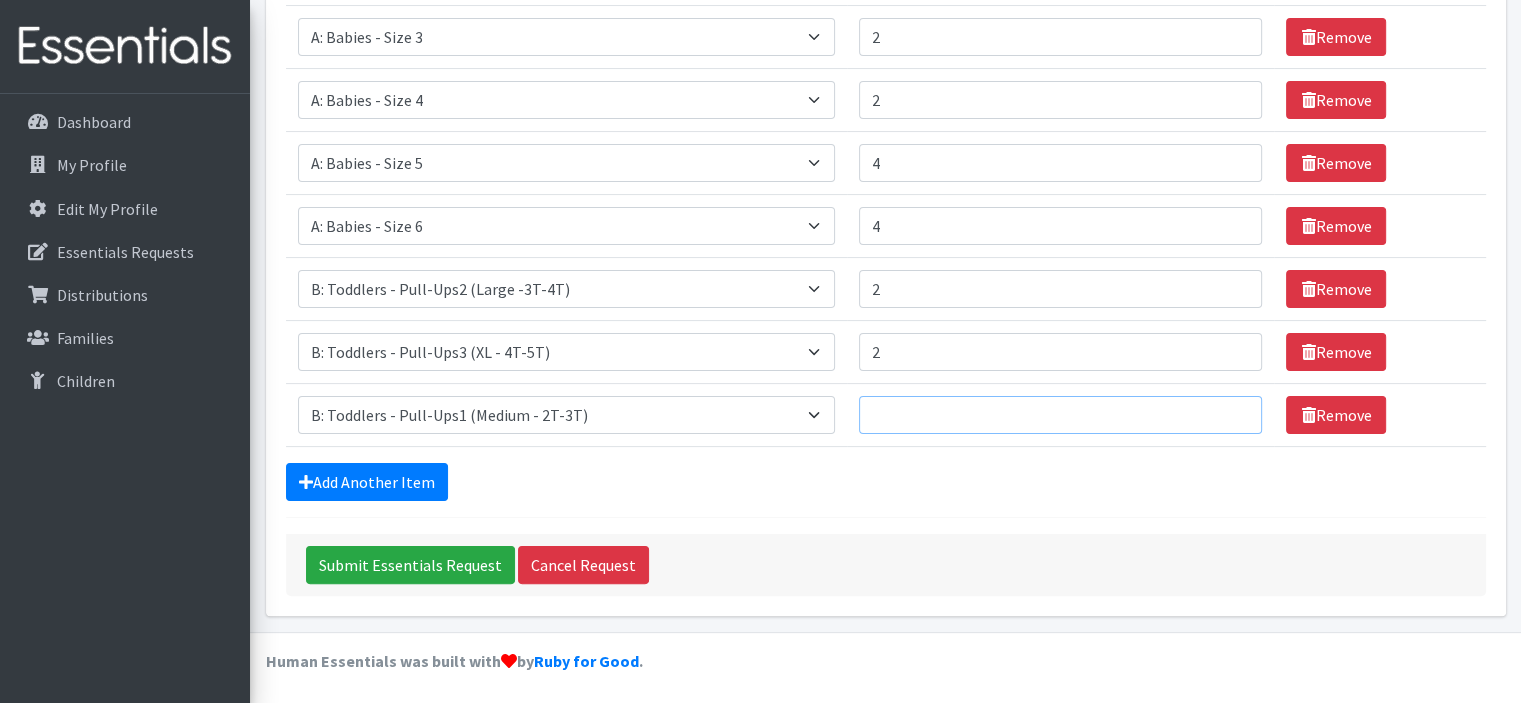 click on "Number of Individuals" at bounding box center (1060, 415) 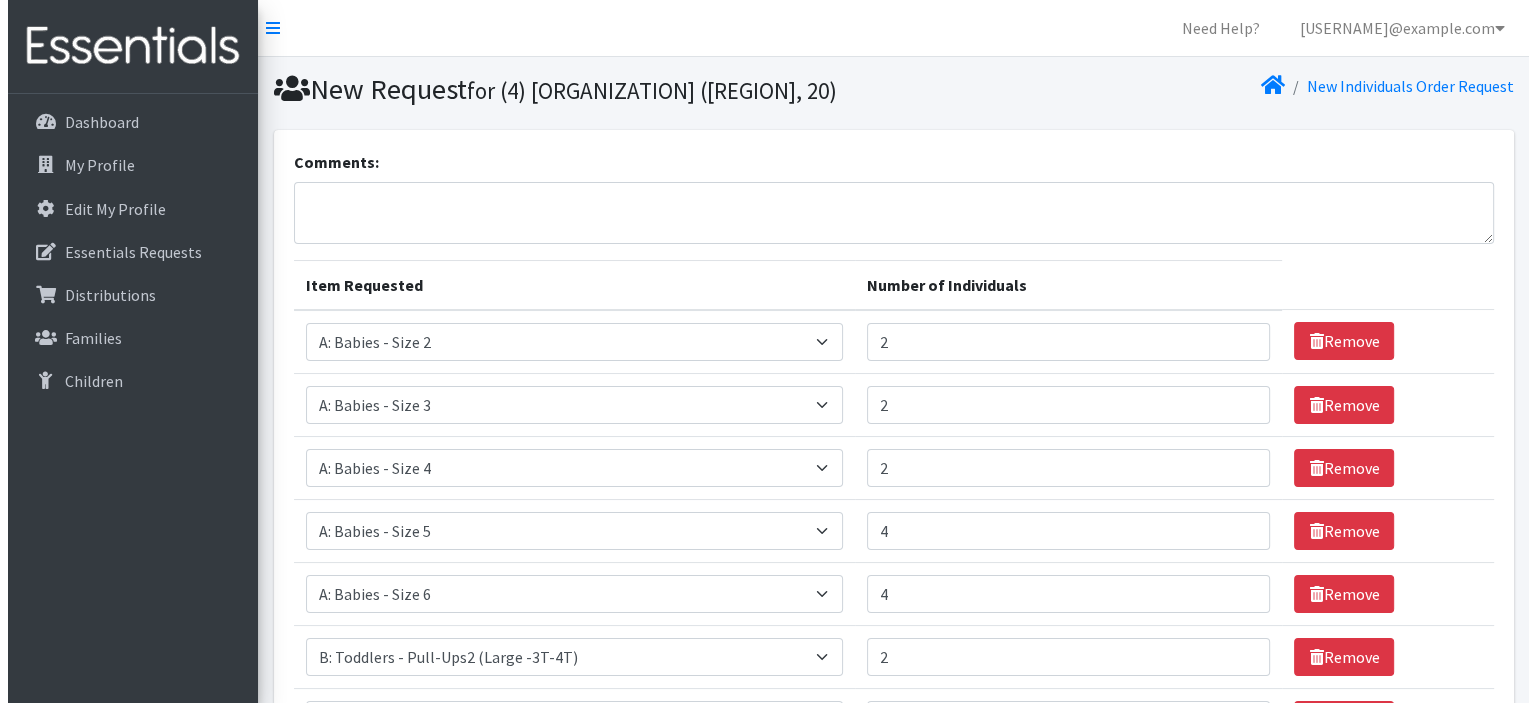 scroll, scrollTop: 368, scrollLeft: 0, axis: vertical 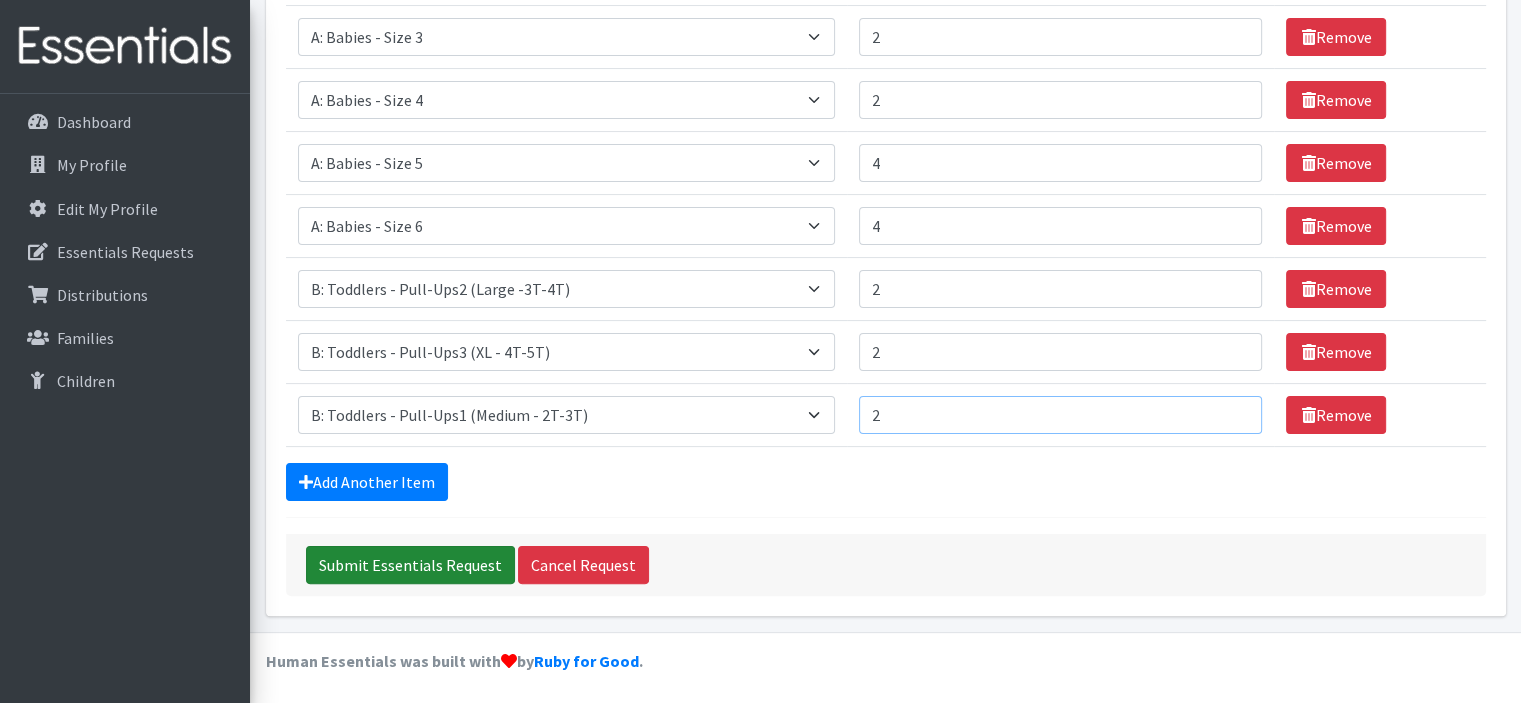 type on "2" 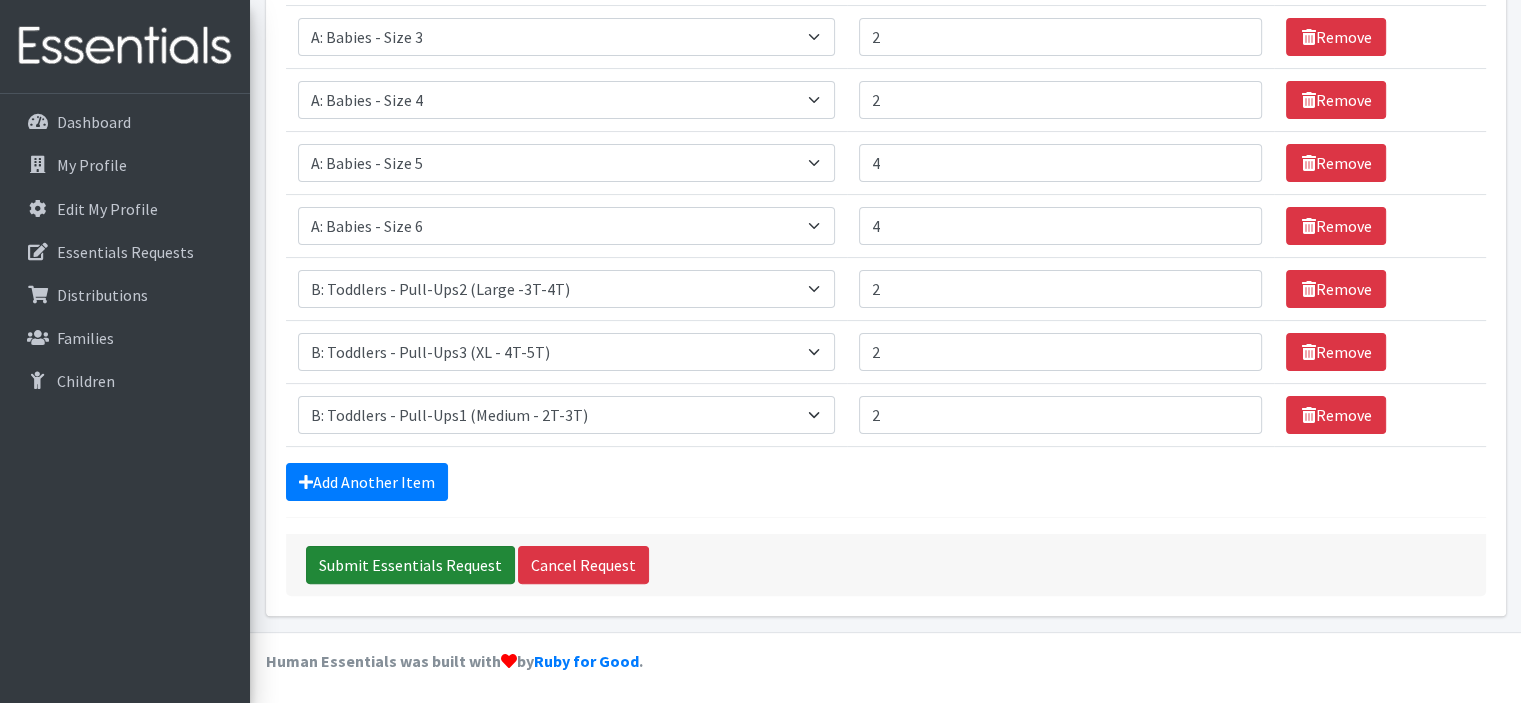 click on "Submit Essentials Request" at bounding box center [410, 565] 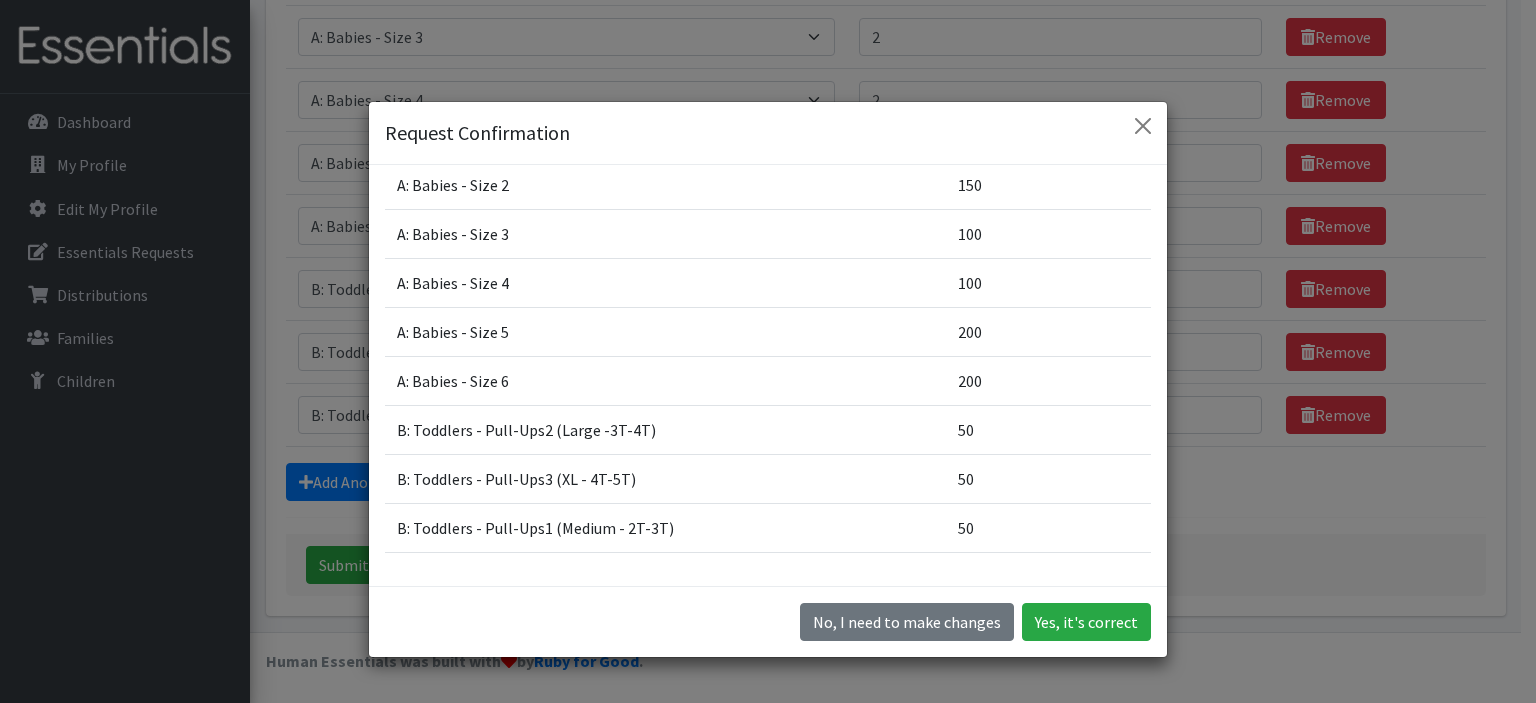 scroll, scrollTop: 137, scrollLeft: 0, axis: vertical 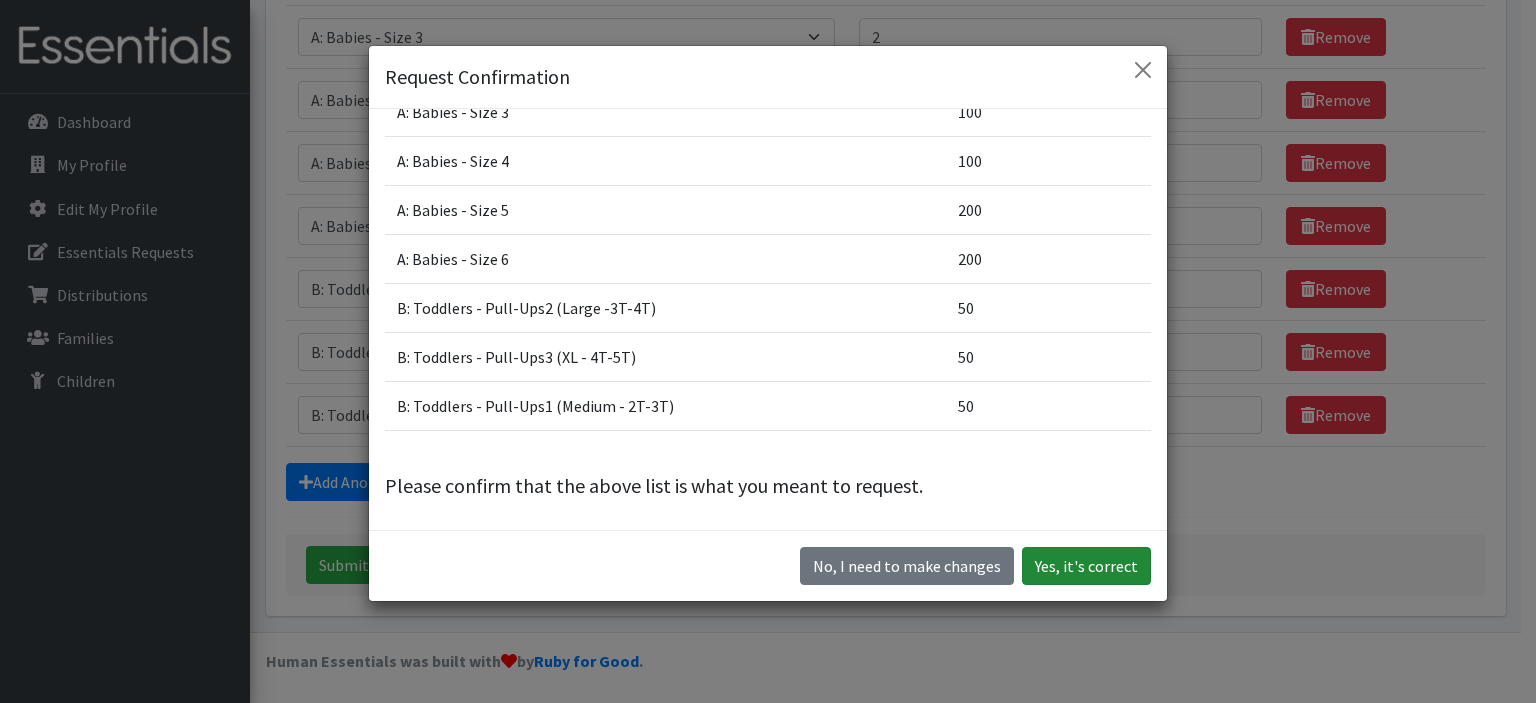 click on "Yes, it's correct" at bounding box center (1086, 566) 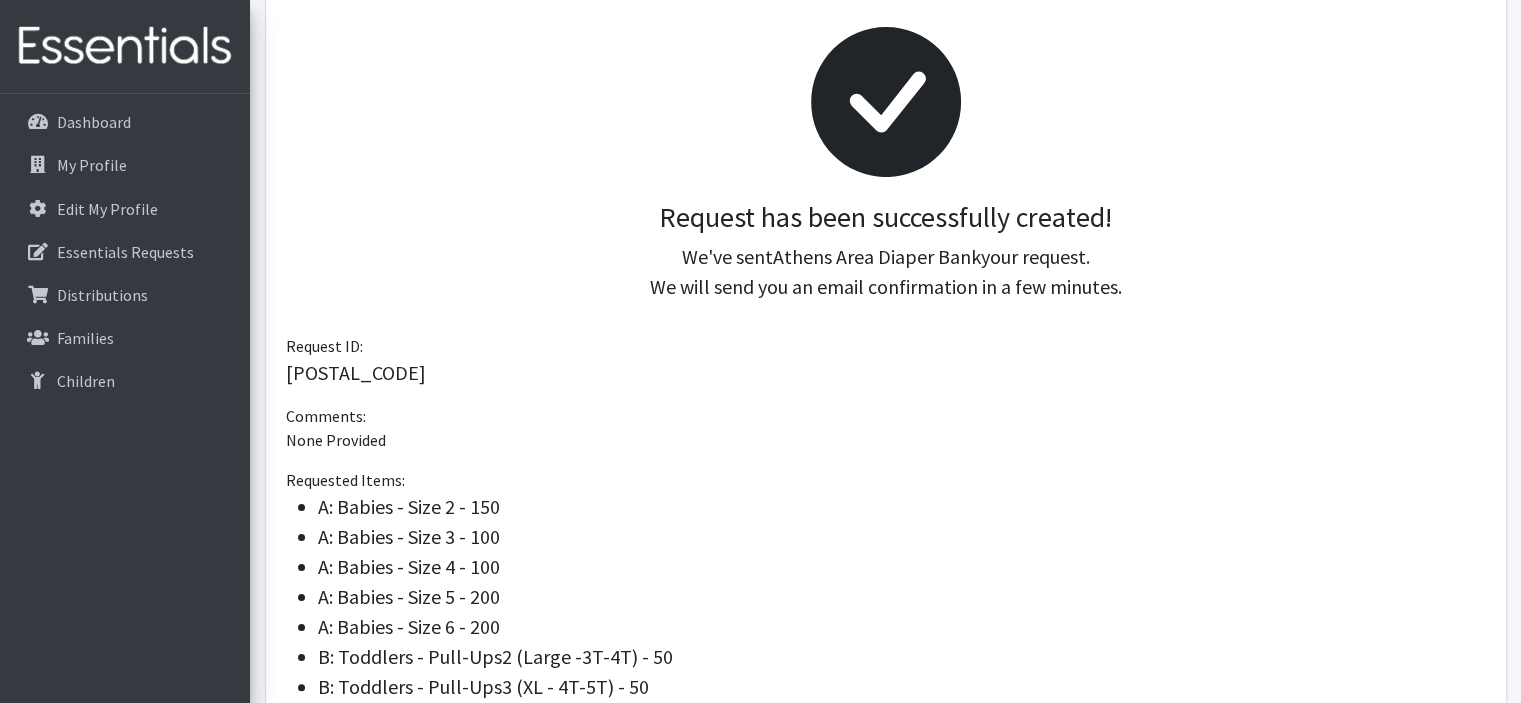 scroll, scrollTop: 154, scrollLeft: 0, axis: vertical 